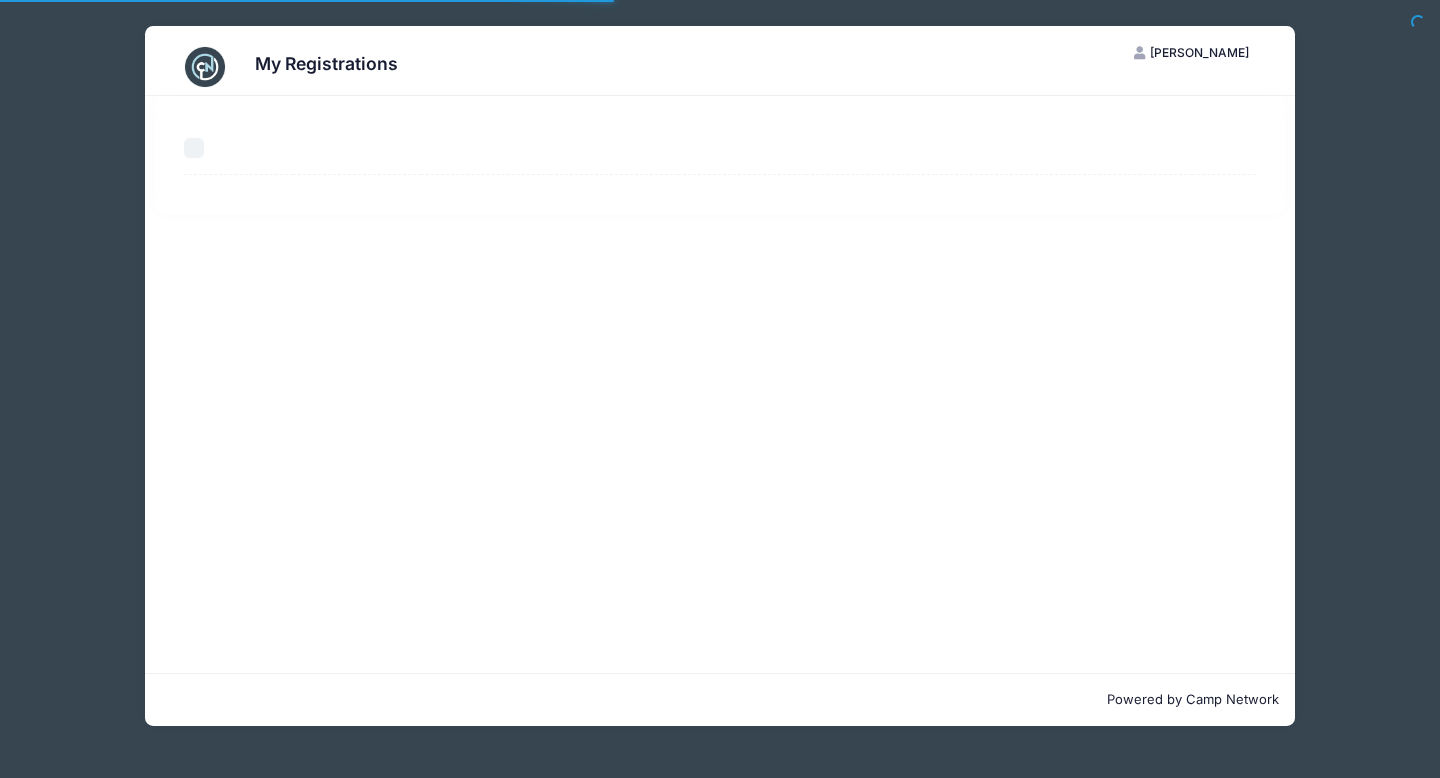 scroll, scrollTop: 0, scrollLeft: 0, axis: both 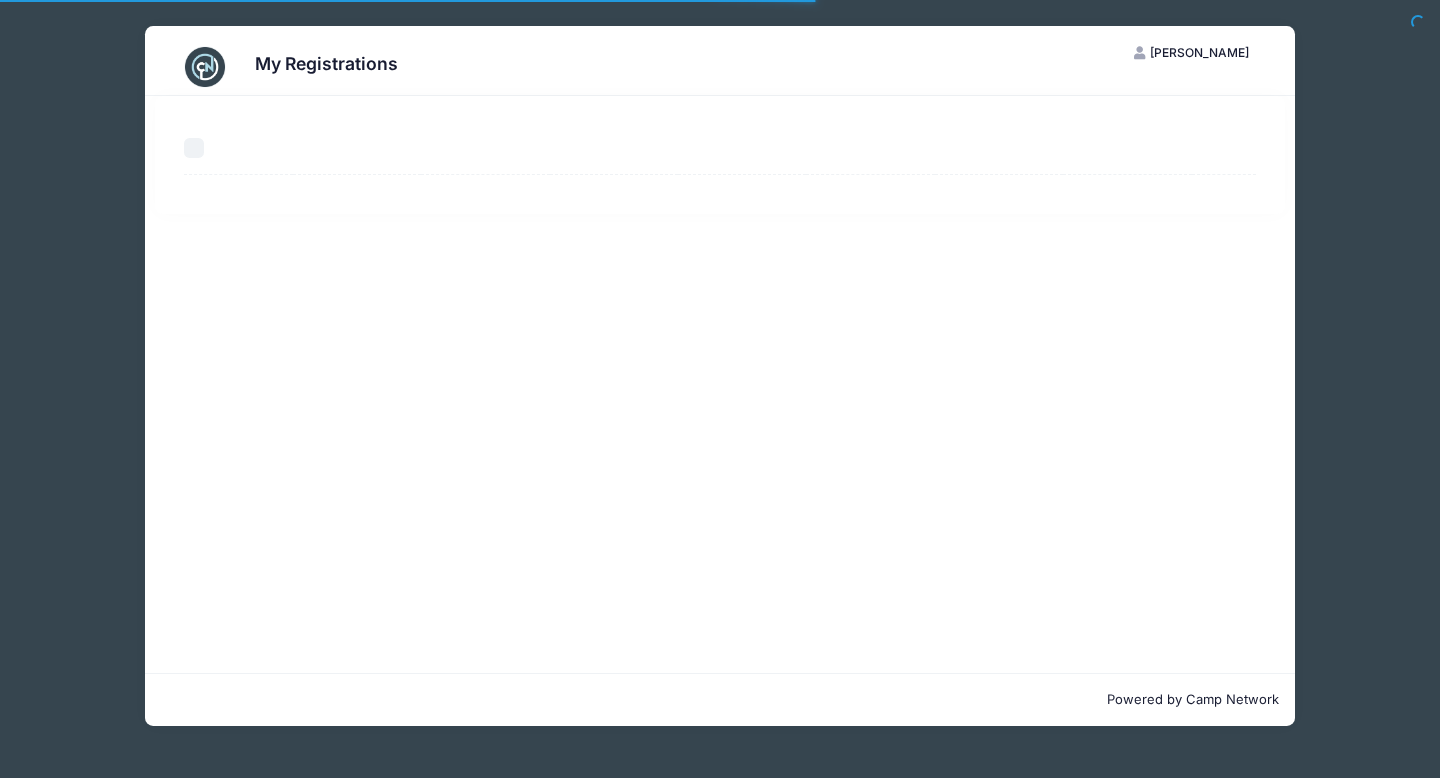 select on "50" 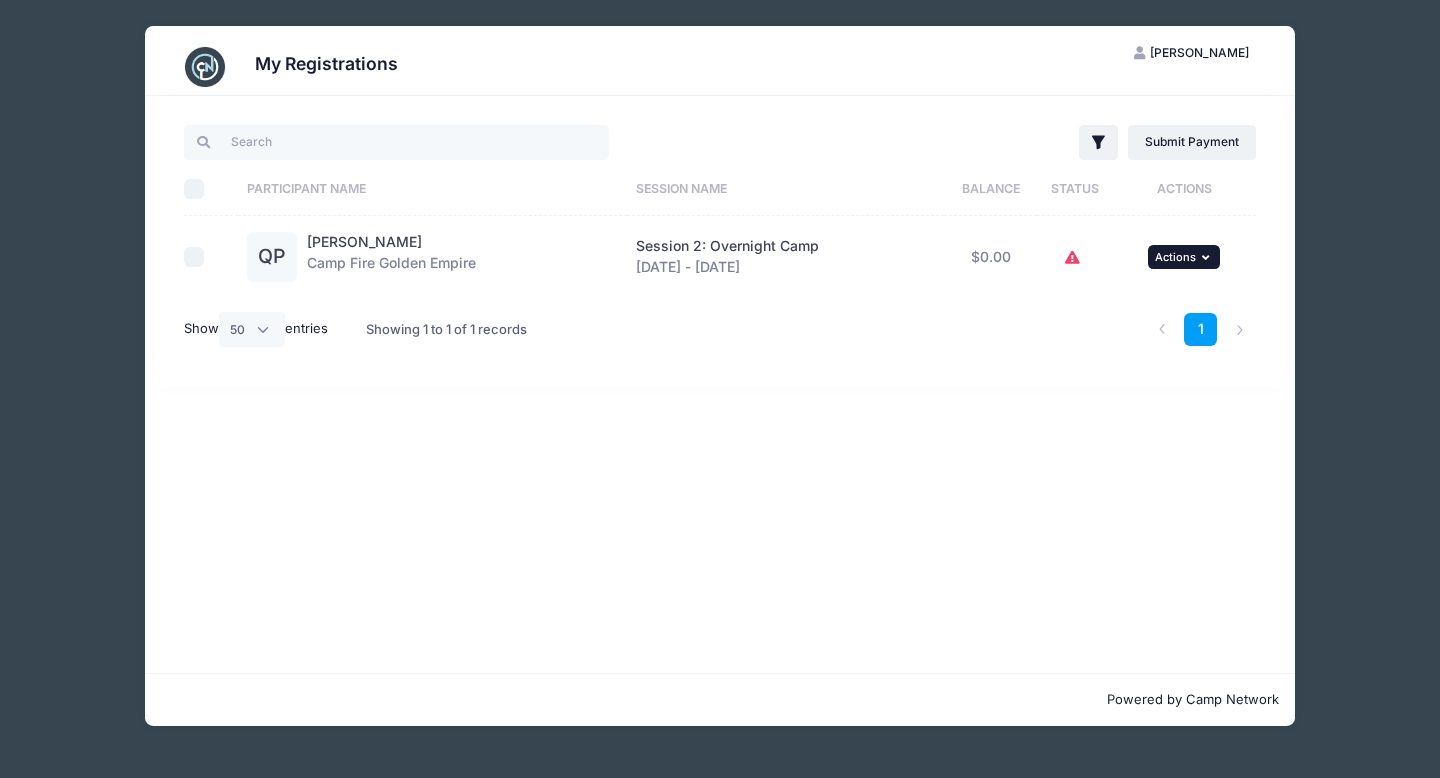 click on "Actions" at bounding box center (1175, 257) 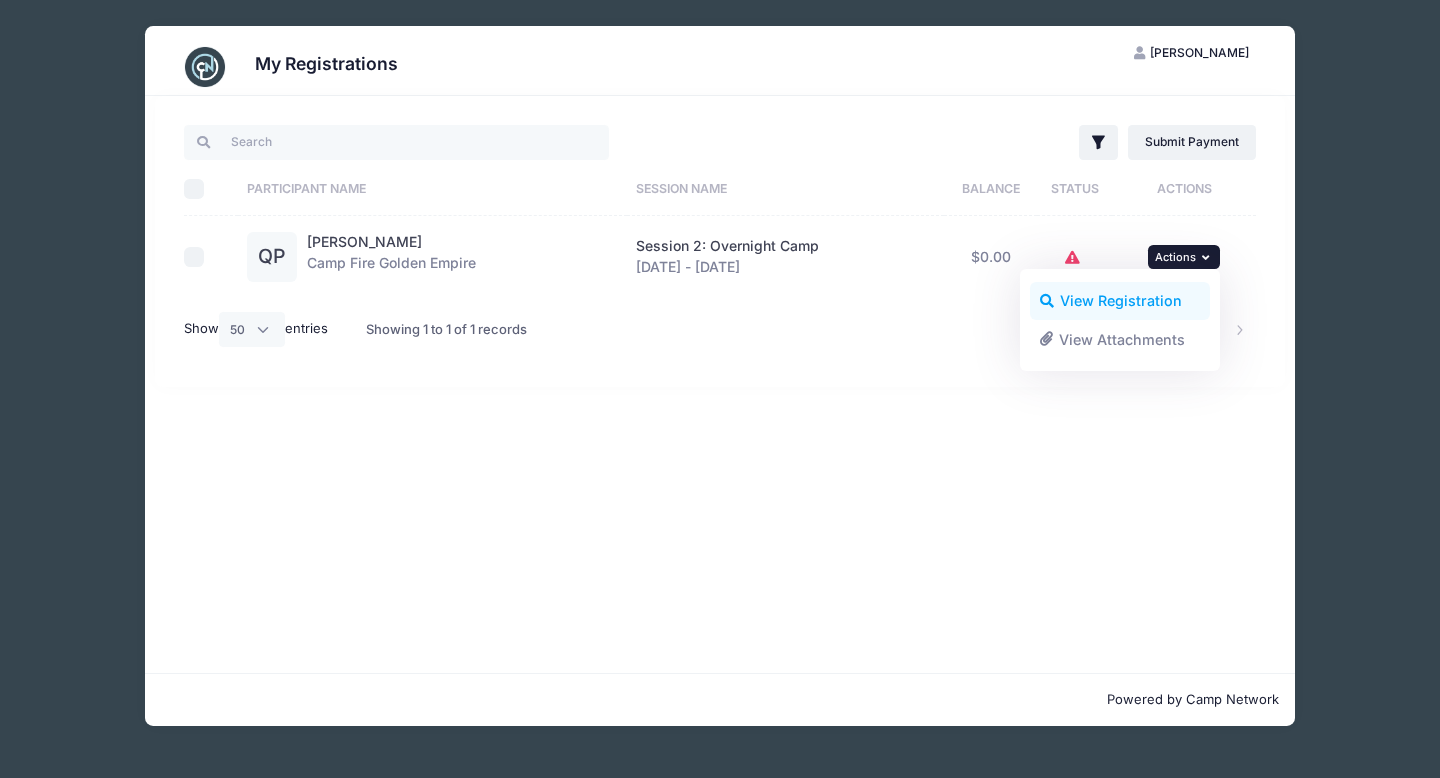 click on "View Registration" at bounding box center [1120, 301] 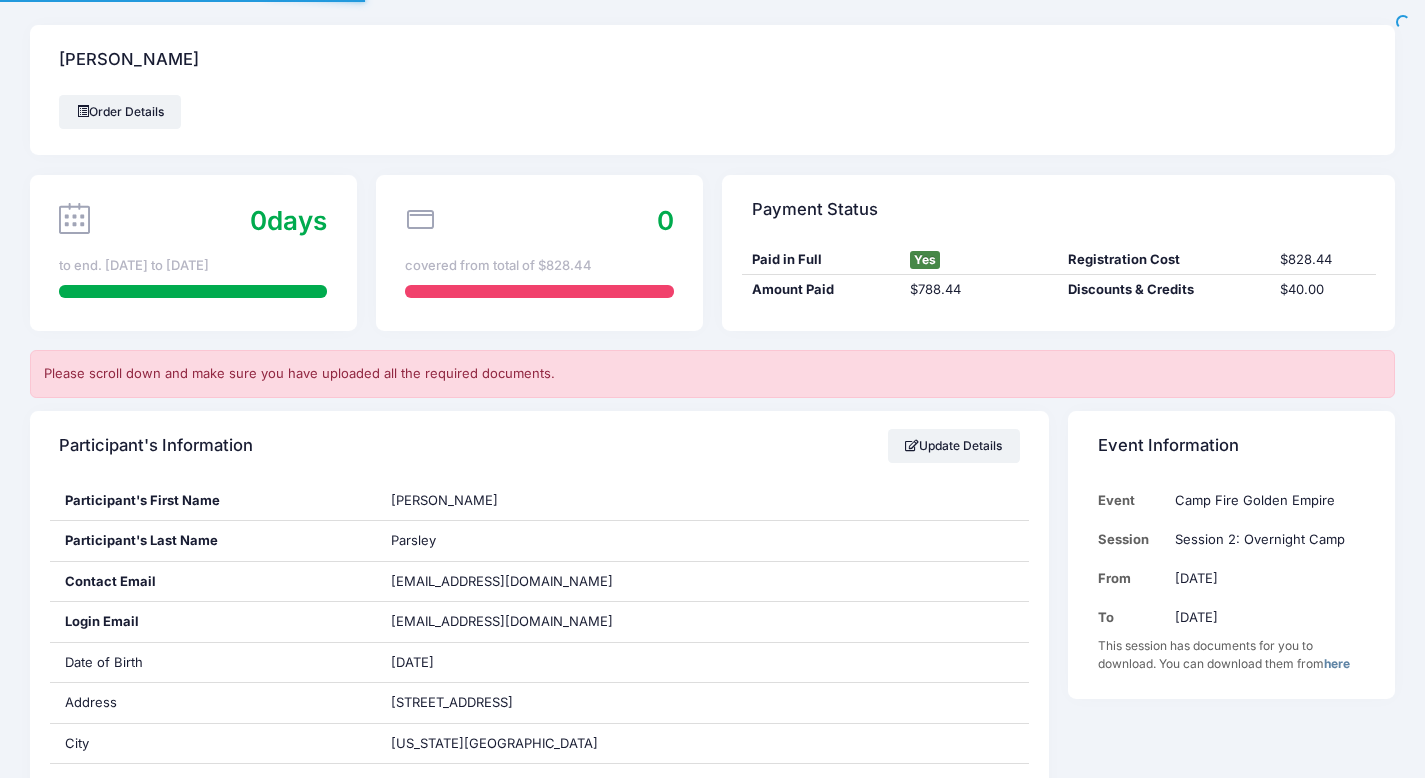scroll, scrollTop: 0, scrollLeft: 0, axis: both 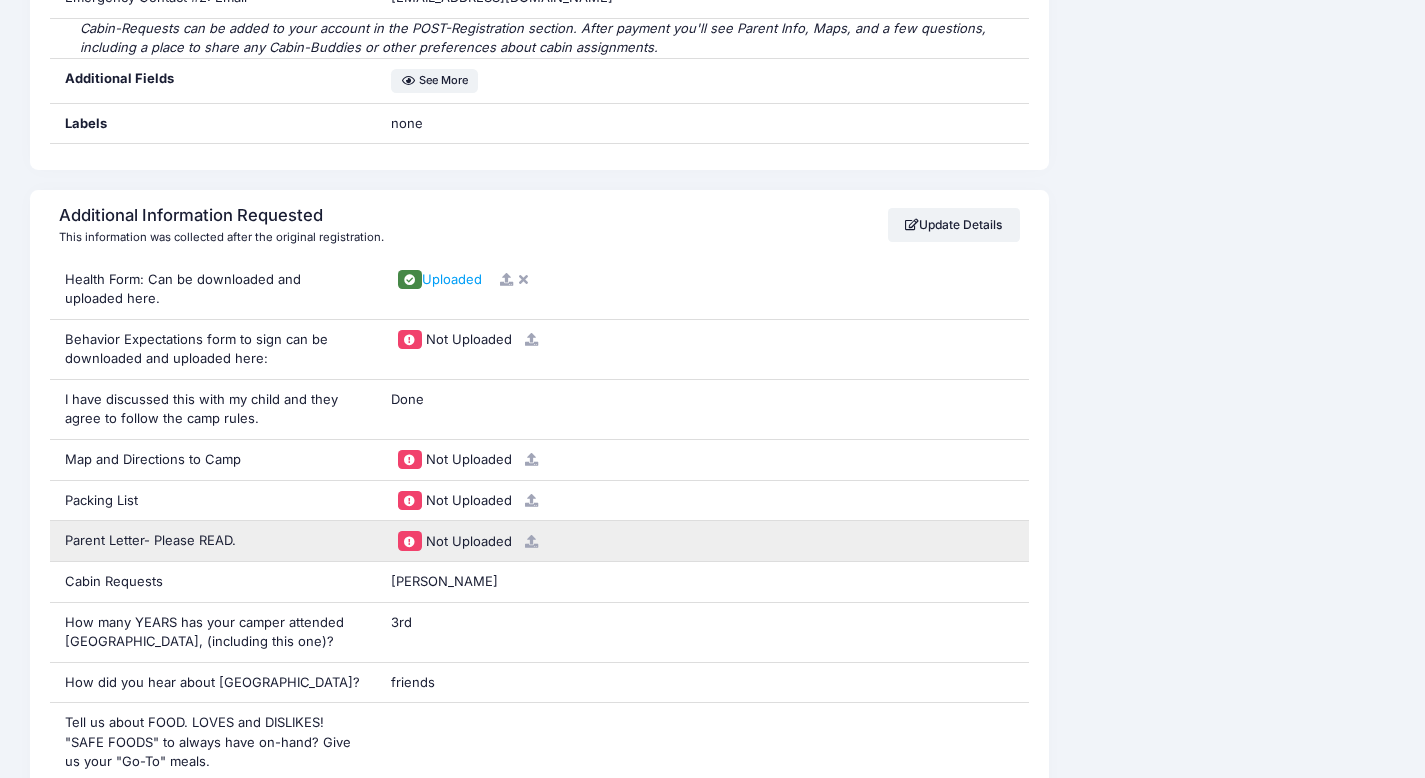 click on "Parent Letter- Please READ." at bounding box center (213, 541) 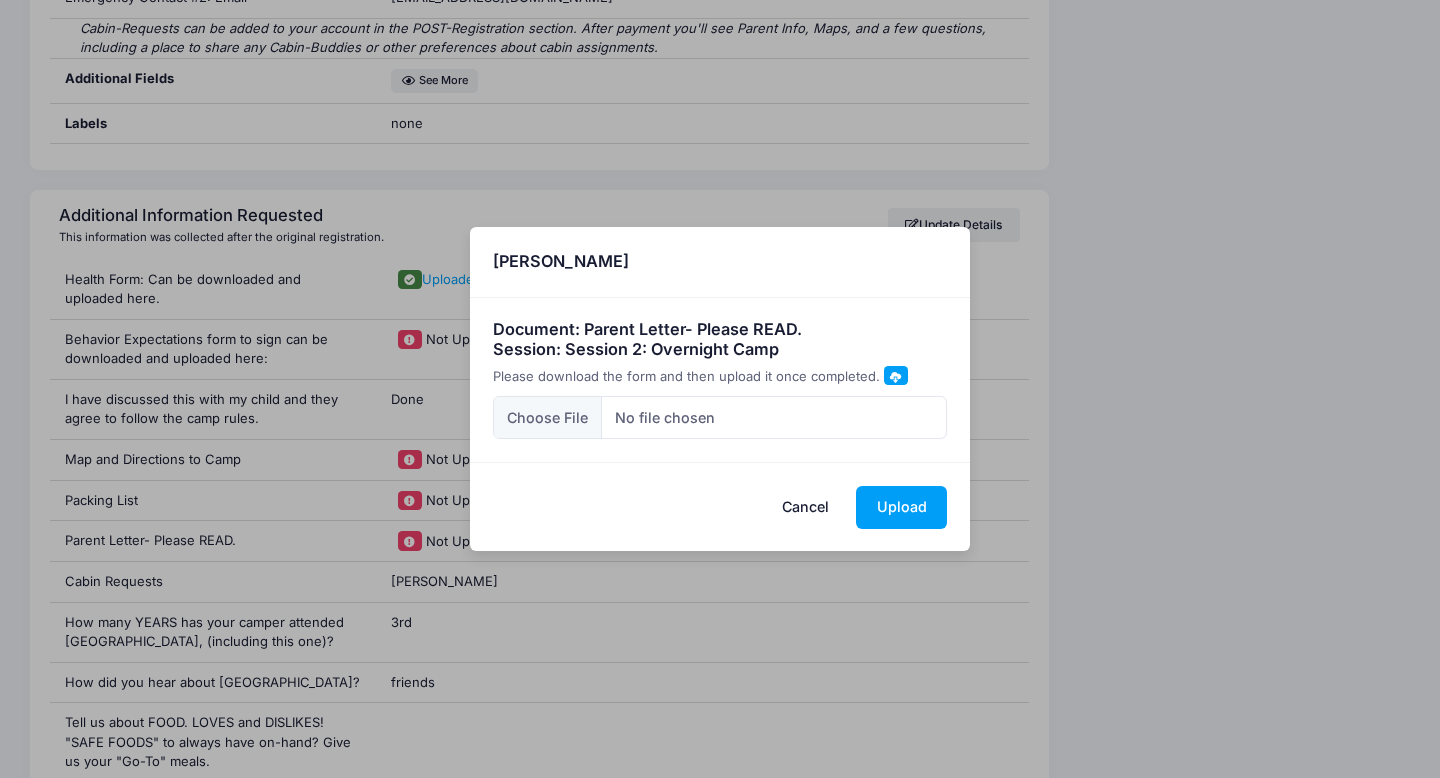 click on "Cancel" at bounding box center (806, 507) 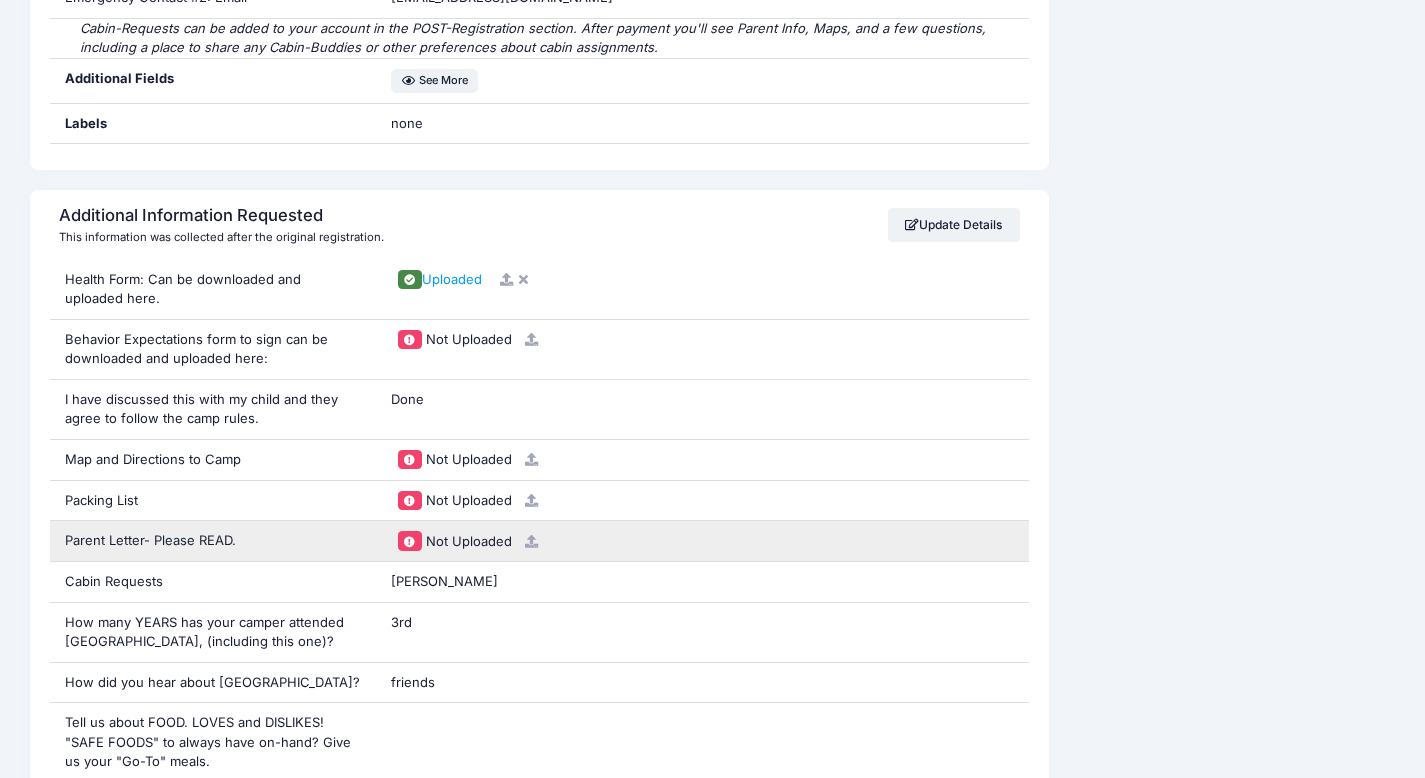 click on "Parent Letter- Please READ." at bounding box center (213, 541) 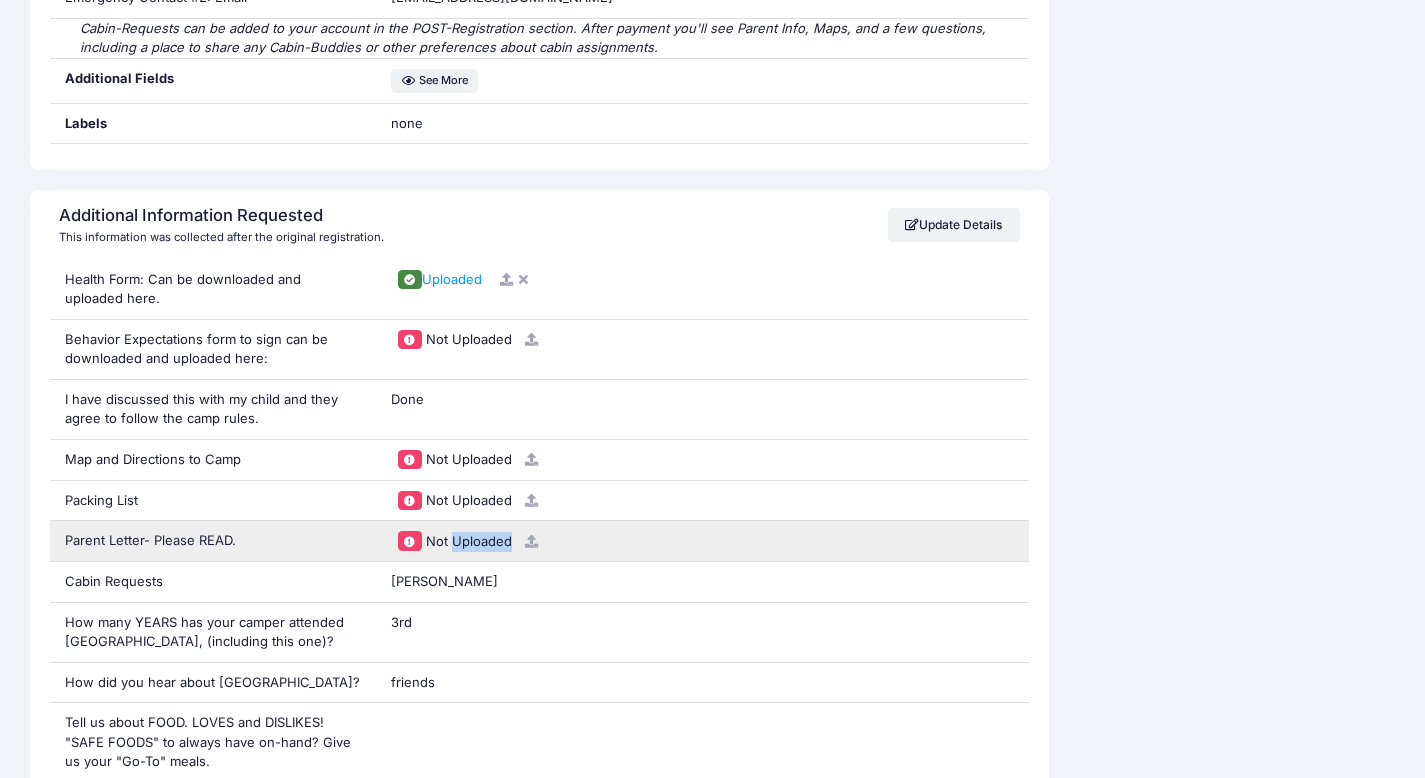 click on "Not Uploaded" at bounding box center (469, 541) 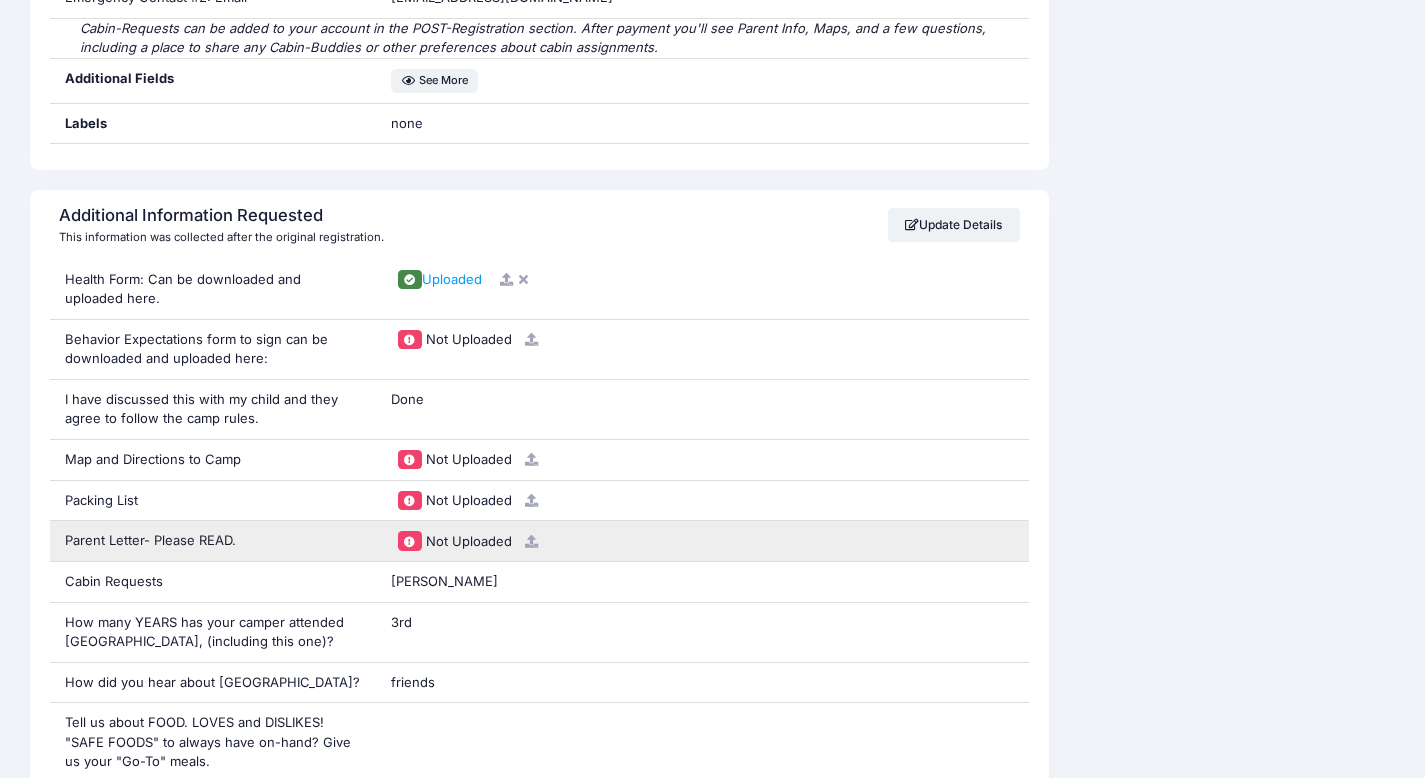 click at bounding box center [409, 541] 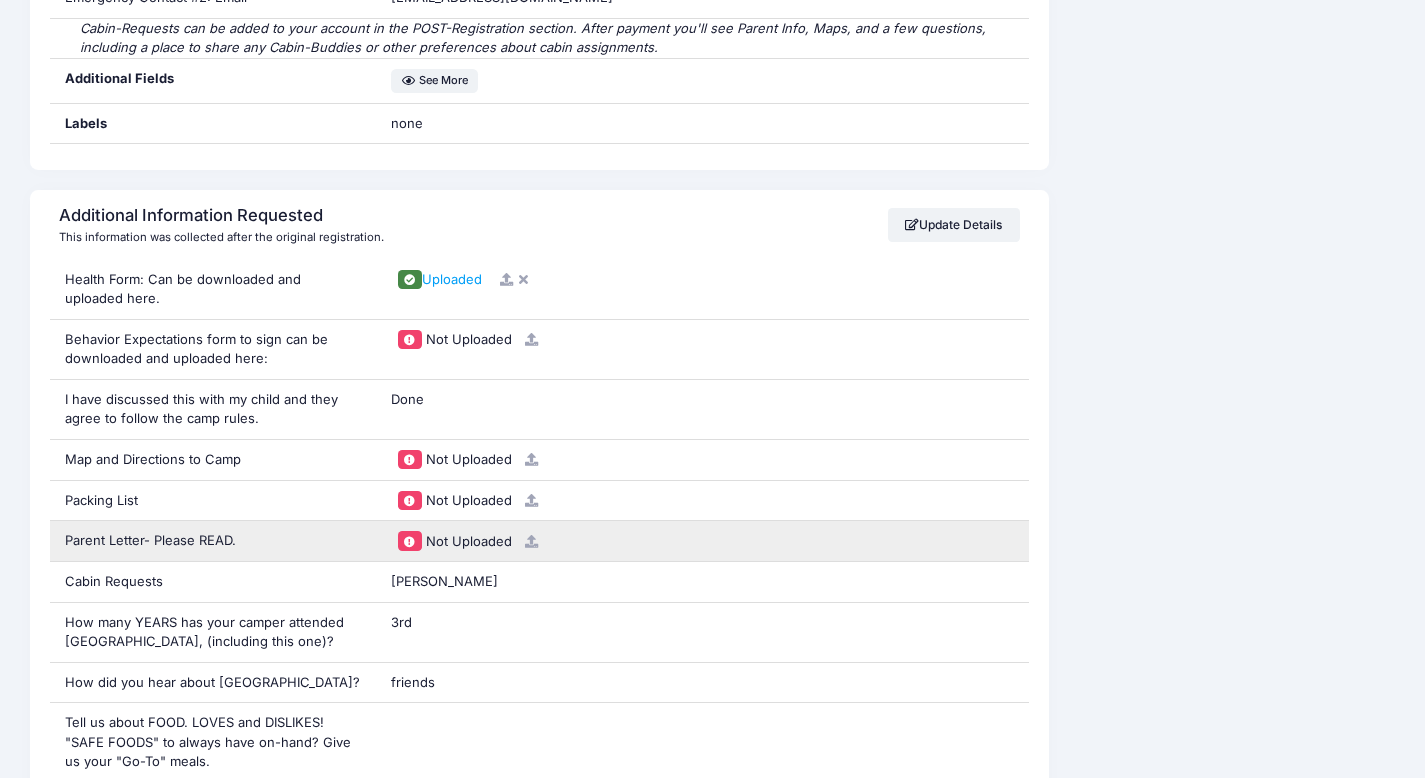 click at bounding box center [531, 541] 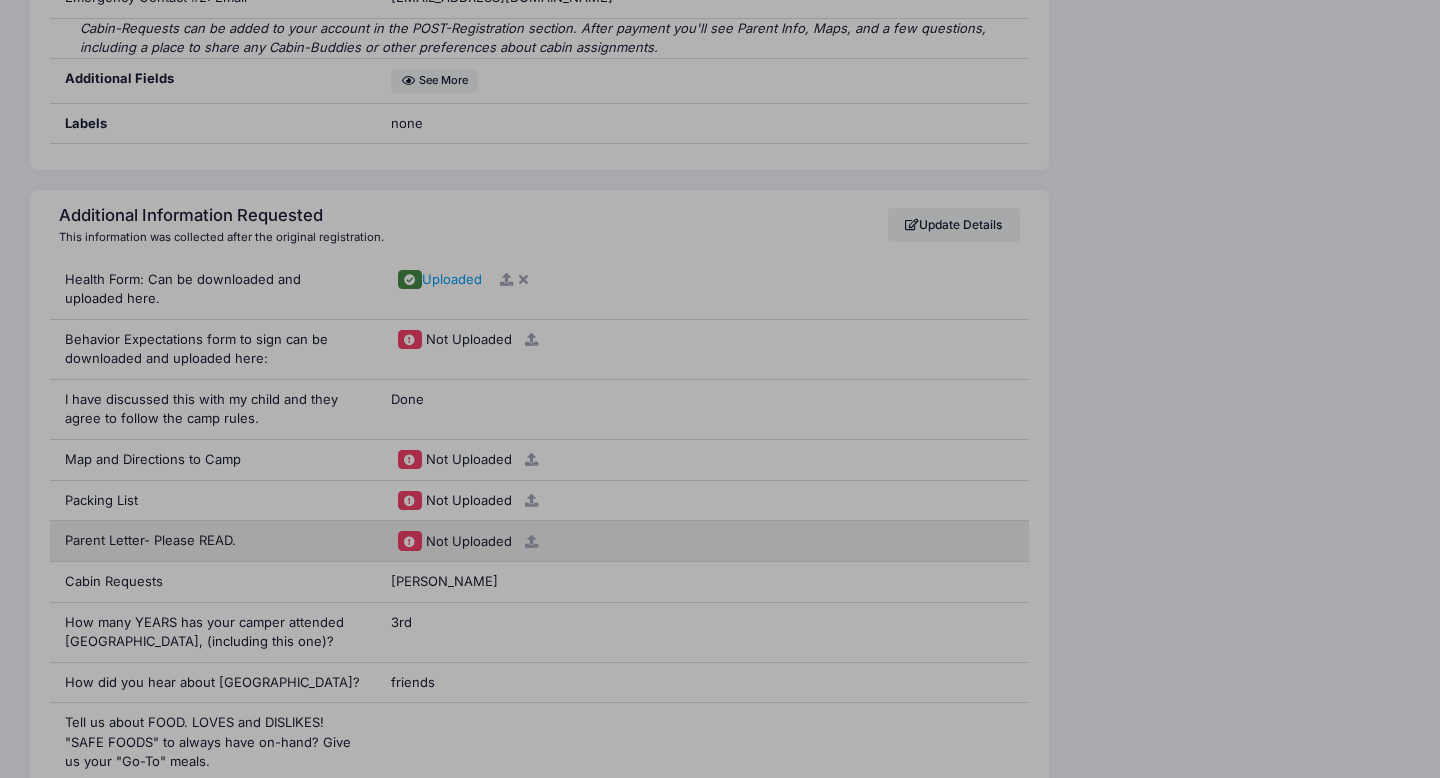 click on "Processing Request
Please wait...
Processing Request
Please wait...
Processing Request
Please wait...
Processing Request
Please wait..." at bounding box center (720, -883) 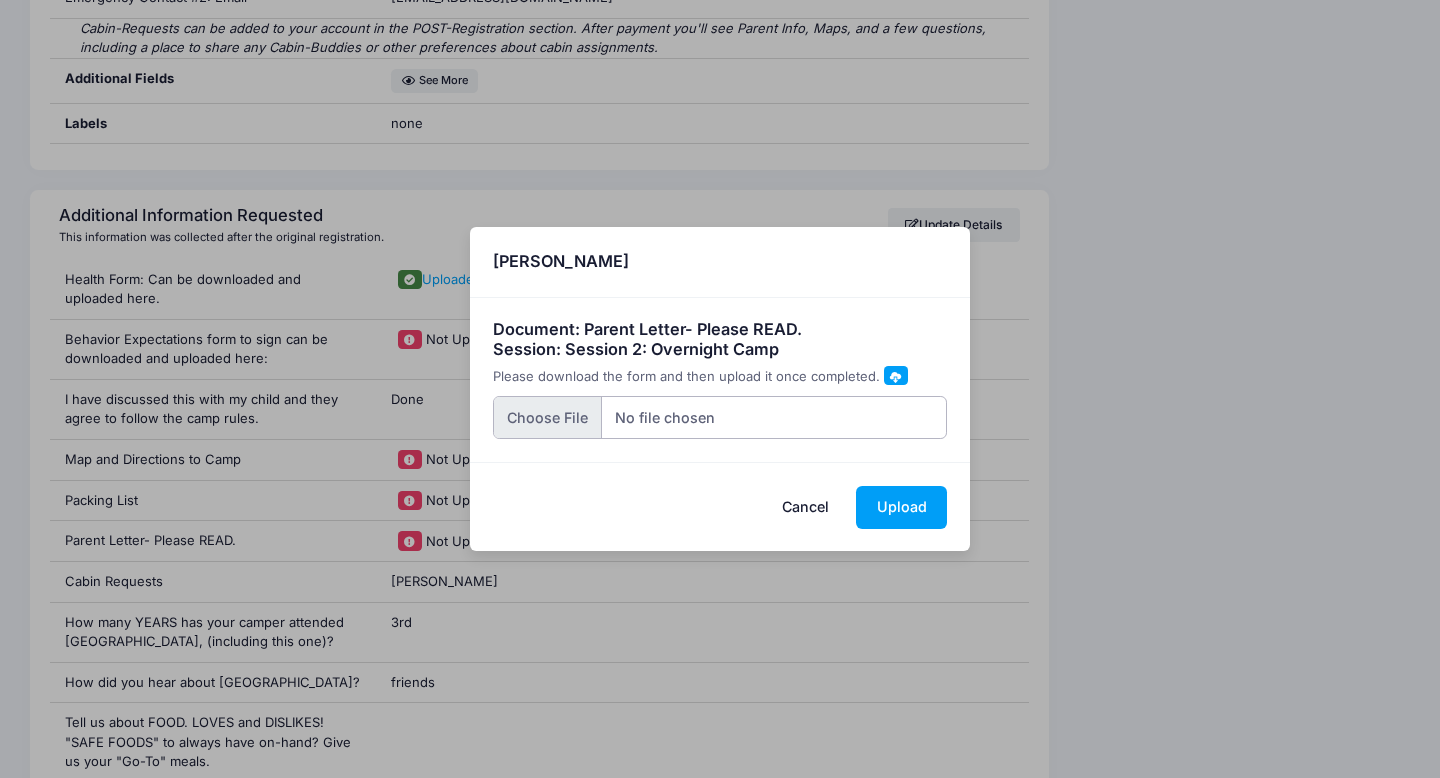 click at bounding box center [720, 417] 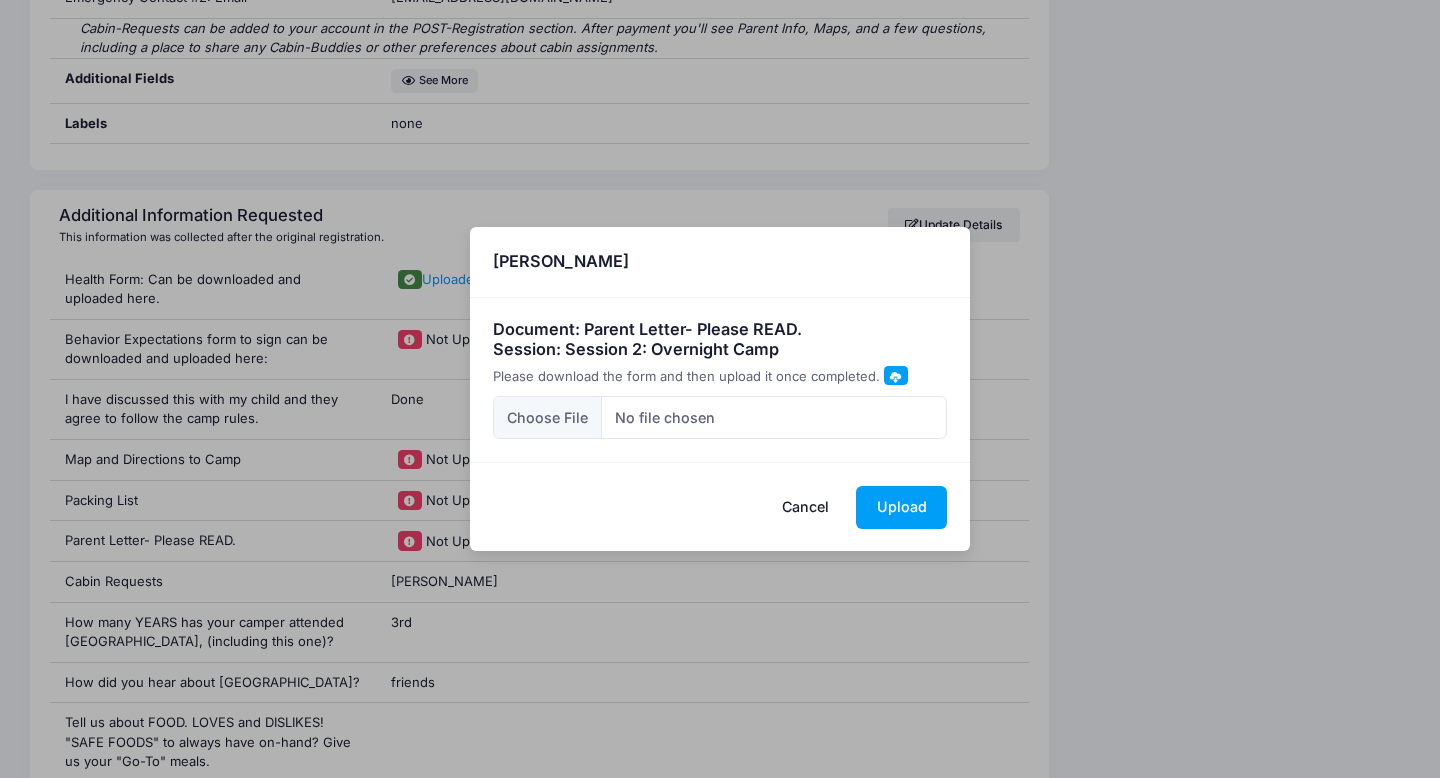 click on "×
Quinn Parsley
Document: Parent Letter- Please READ.  Session: Session 2: Overnight Camp
Please download the form and then upload it once completed.
Cancel
Upload
%fullName%
Document: %docName%  Session: %sessionName%
%instructions%" at bounding box center [720, 389] 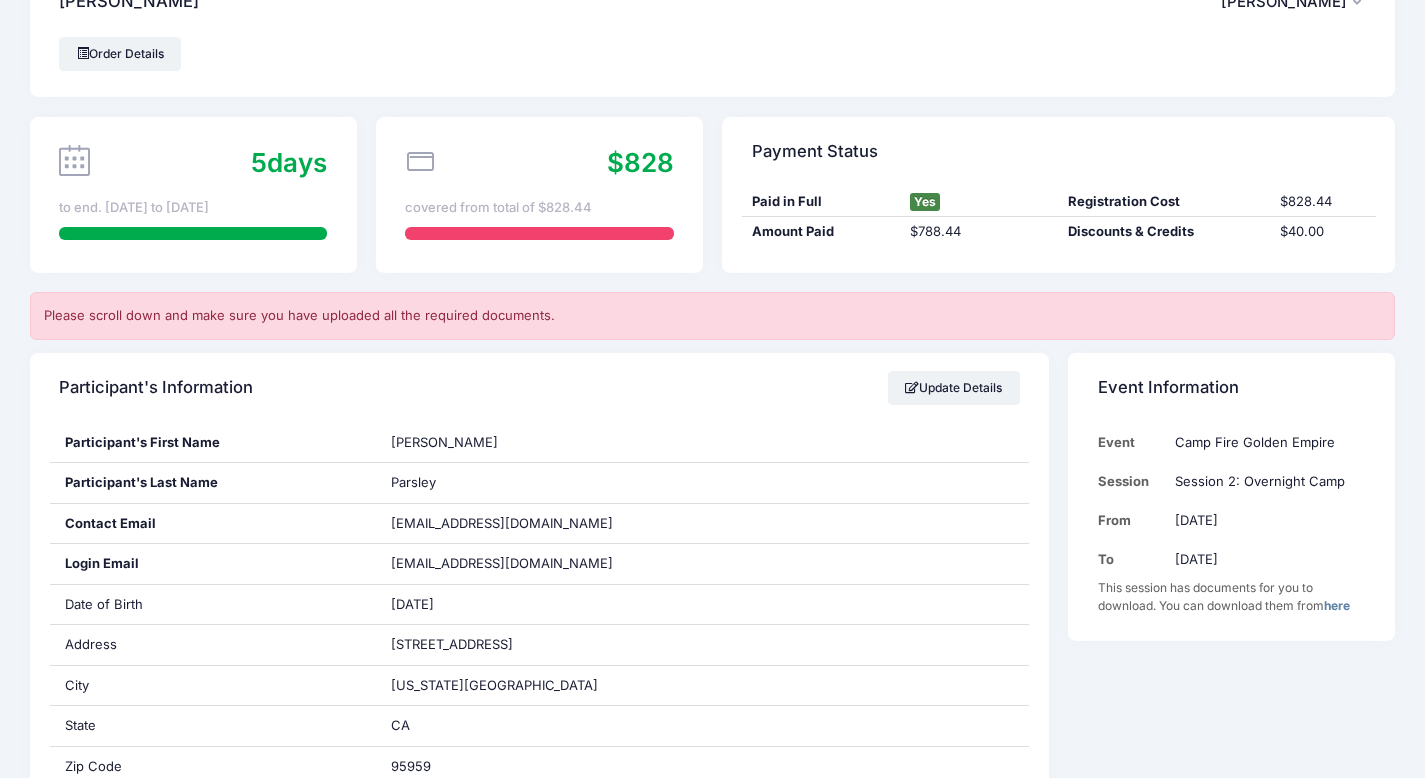 scroll, scrollTop: 0, scrollLeft: 0, axis: both 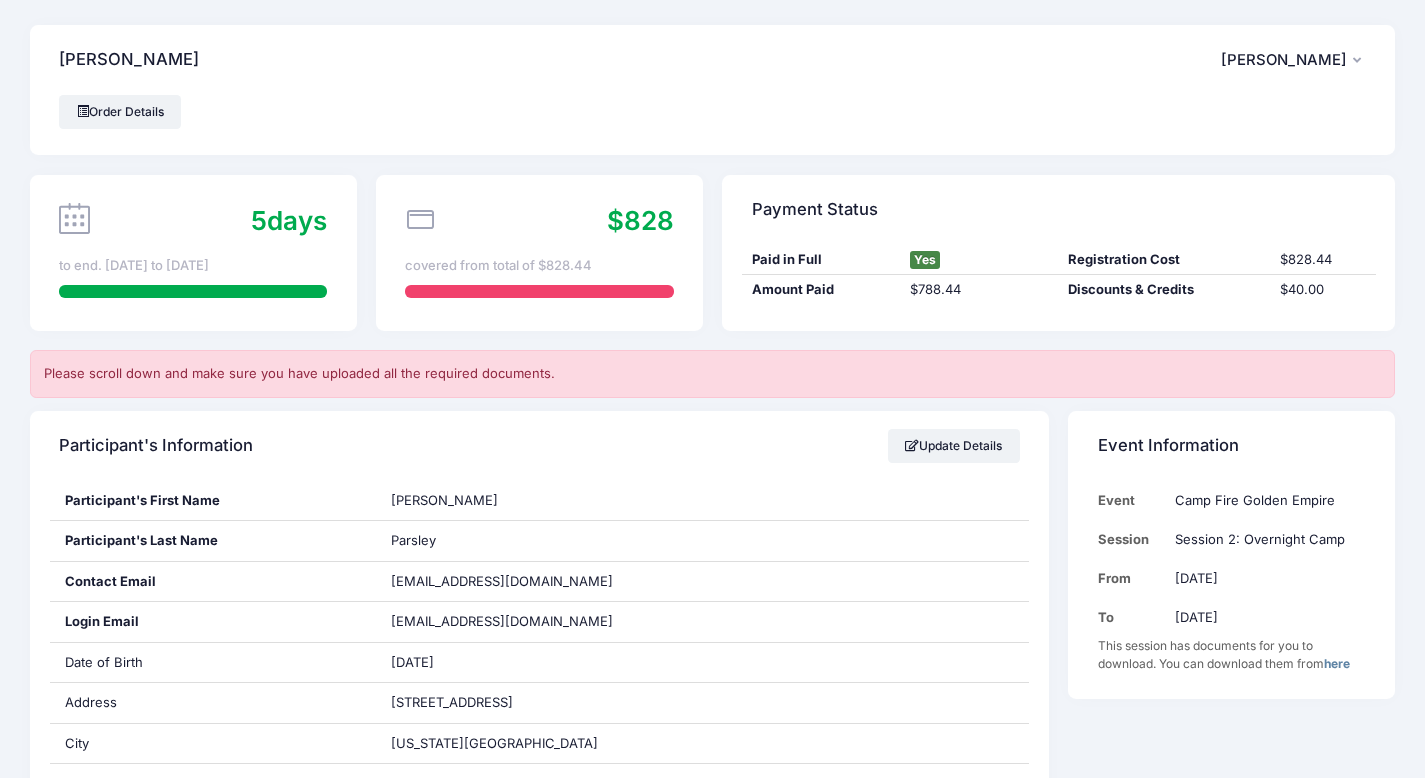 click on "[PERSON_NAME]" at bounding box center (1284, 60) 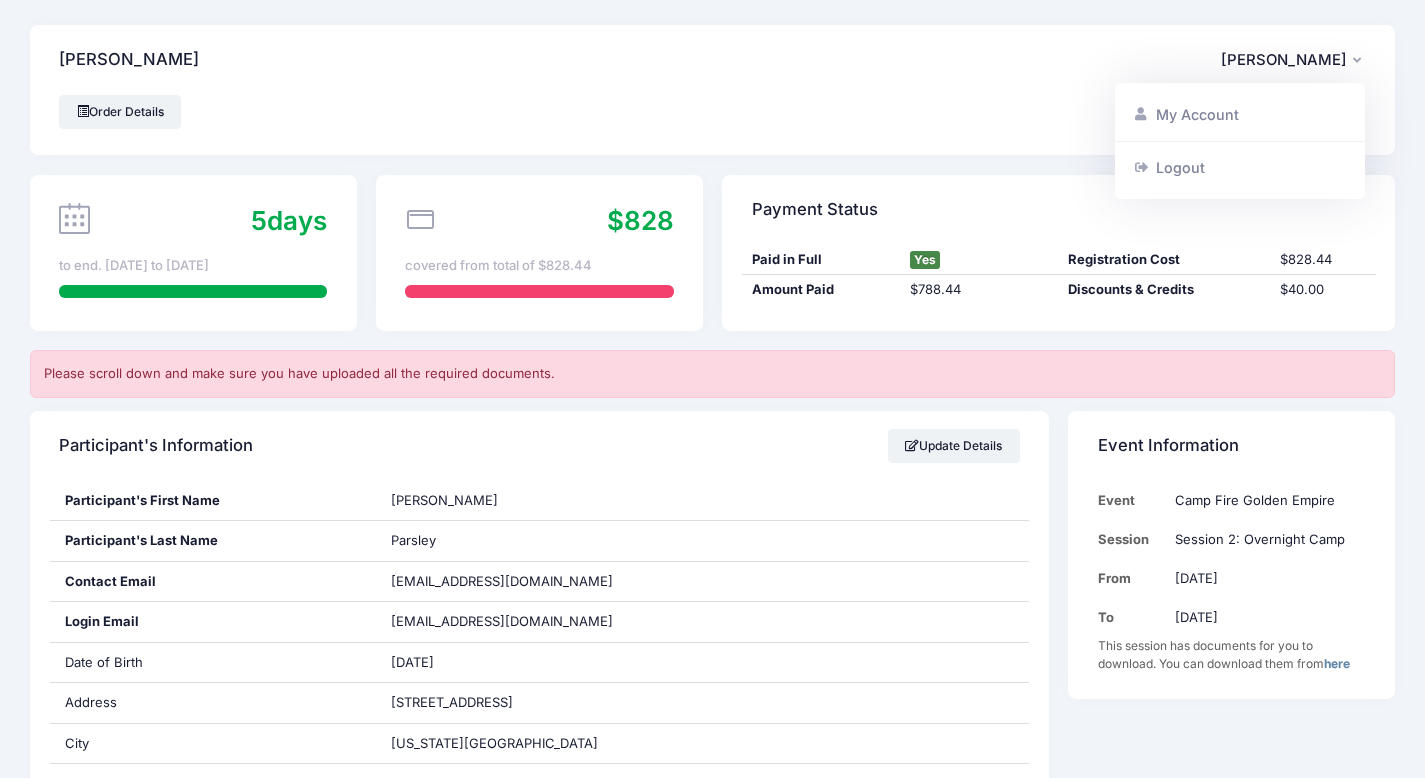 click on "Processing Request
Please wait...
Processing Request
Please wait...
Processing Request
Please wait...
Processing Request
Please wait..." at bounding box center (712, 389) 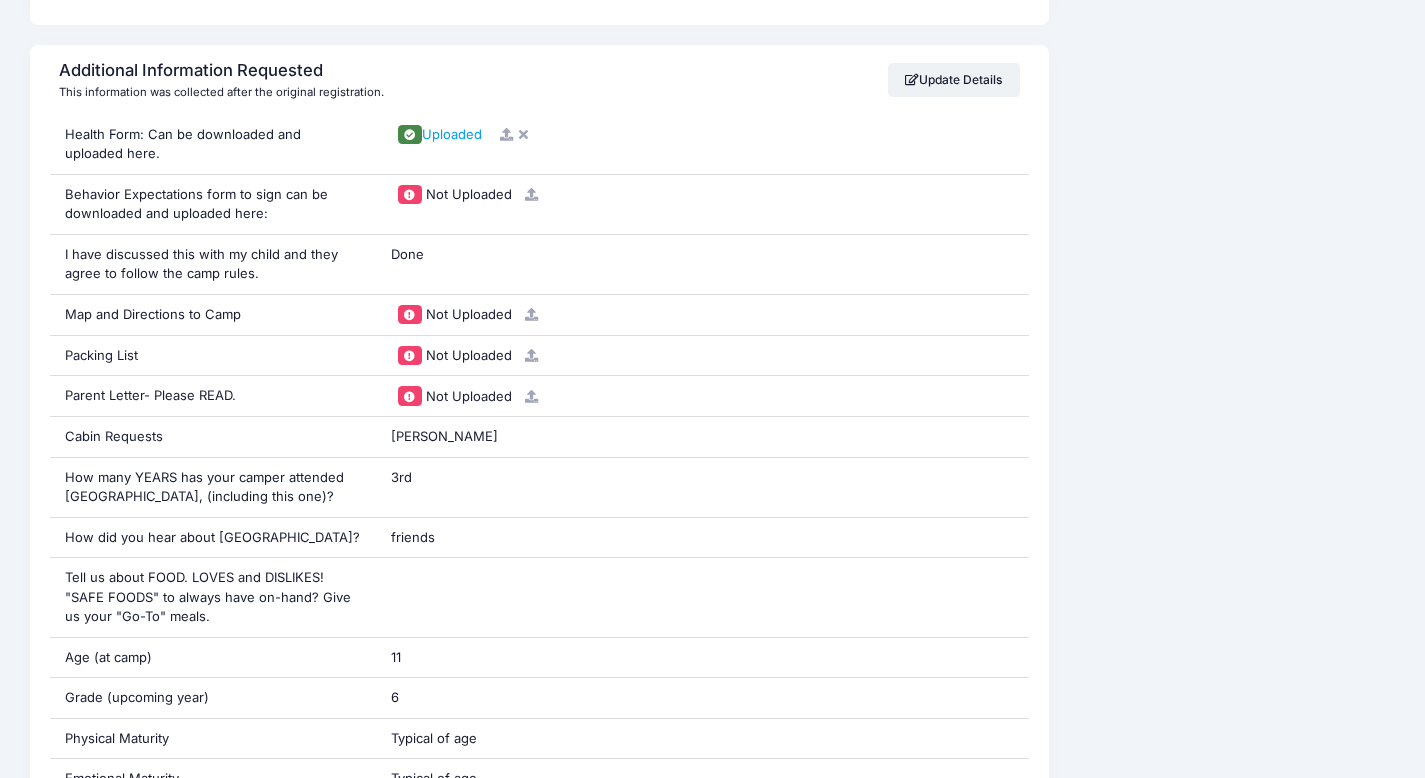 scroll, scrollTop: 1457, scrollLeft: 0, axis: vertical 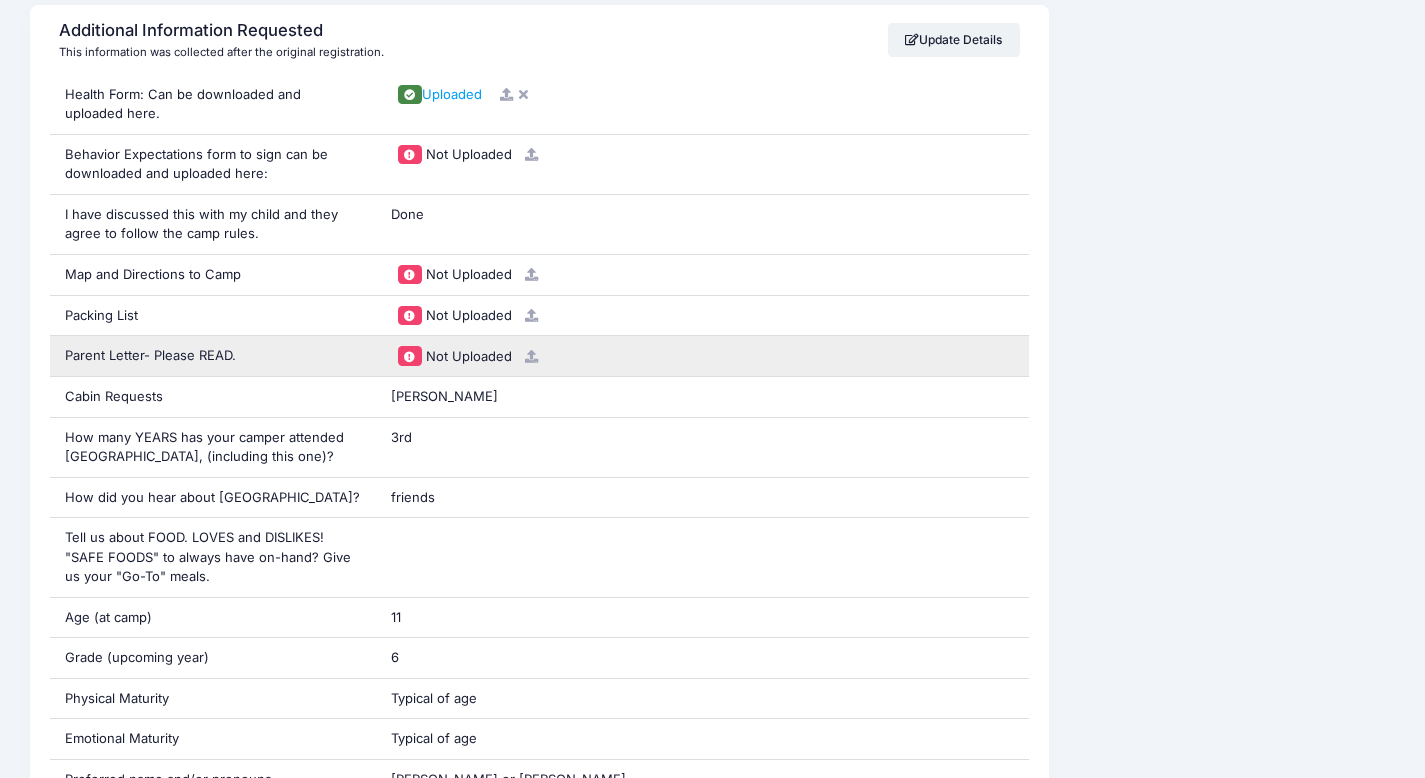 drag, startPoint x: 344, startPoint y: 336, endPoint x: 264, endPoint y: 341, distance: 80.1561 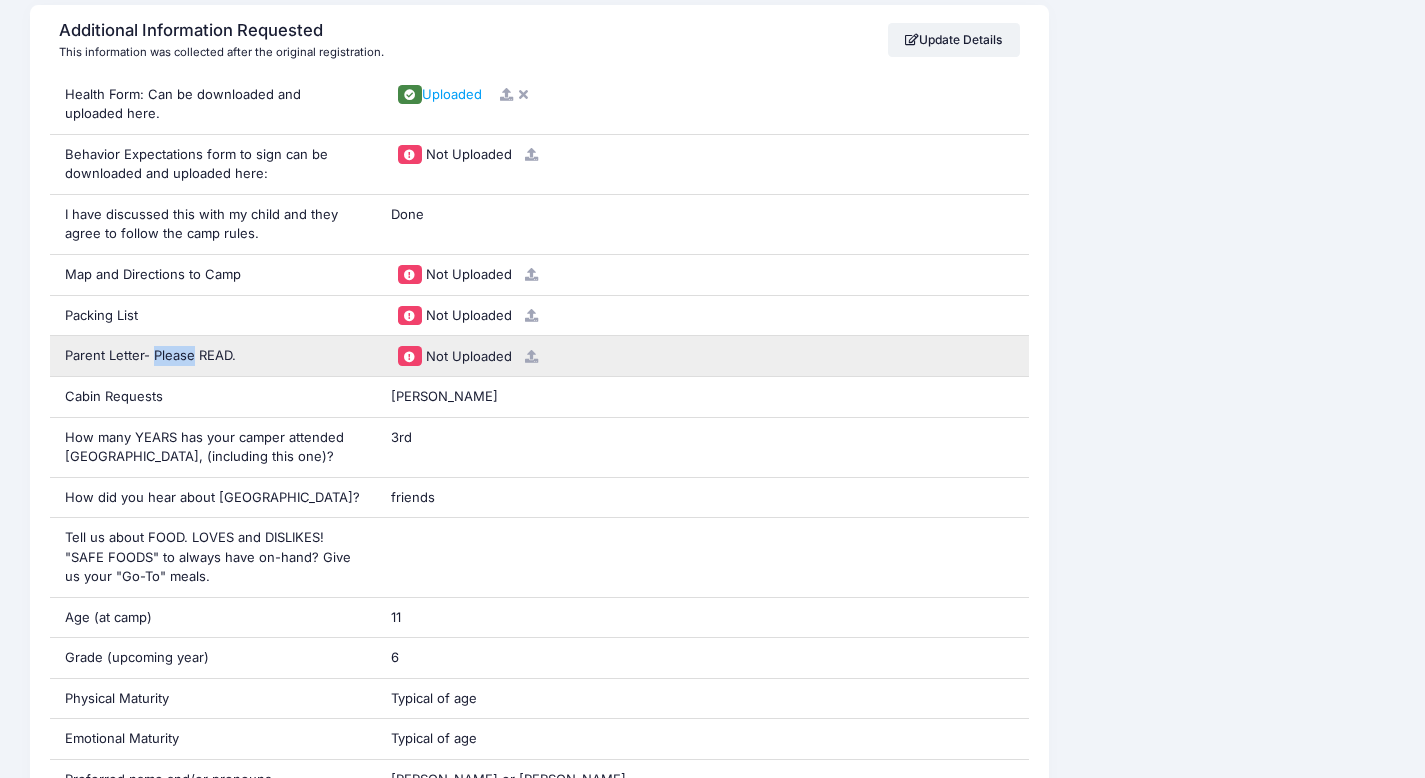 click on "Parent Letter- Please READ." at bounding box center [213, 356] 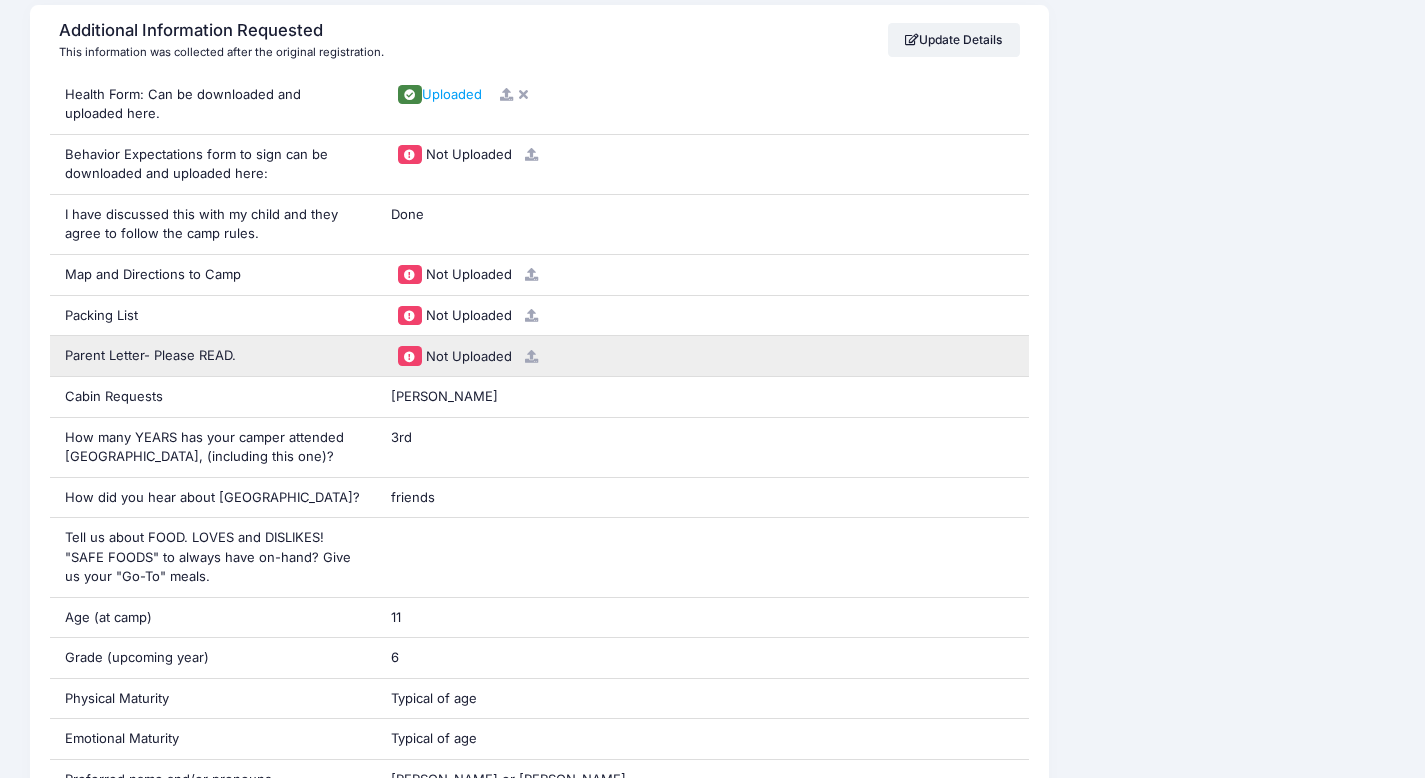 click on "Parent Letter- Please READ." at bounding box center [213, 356] 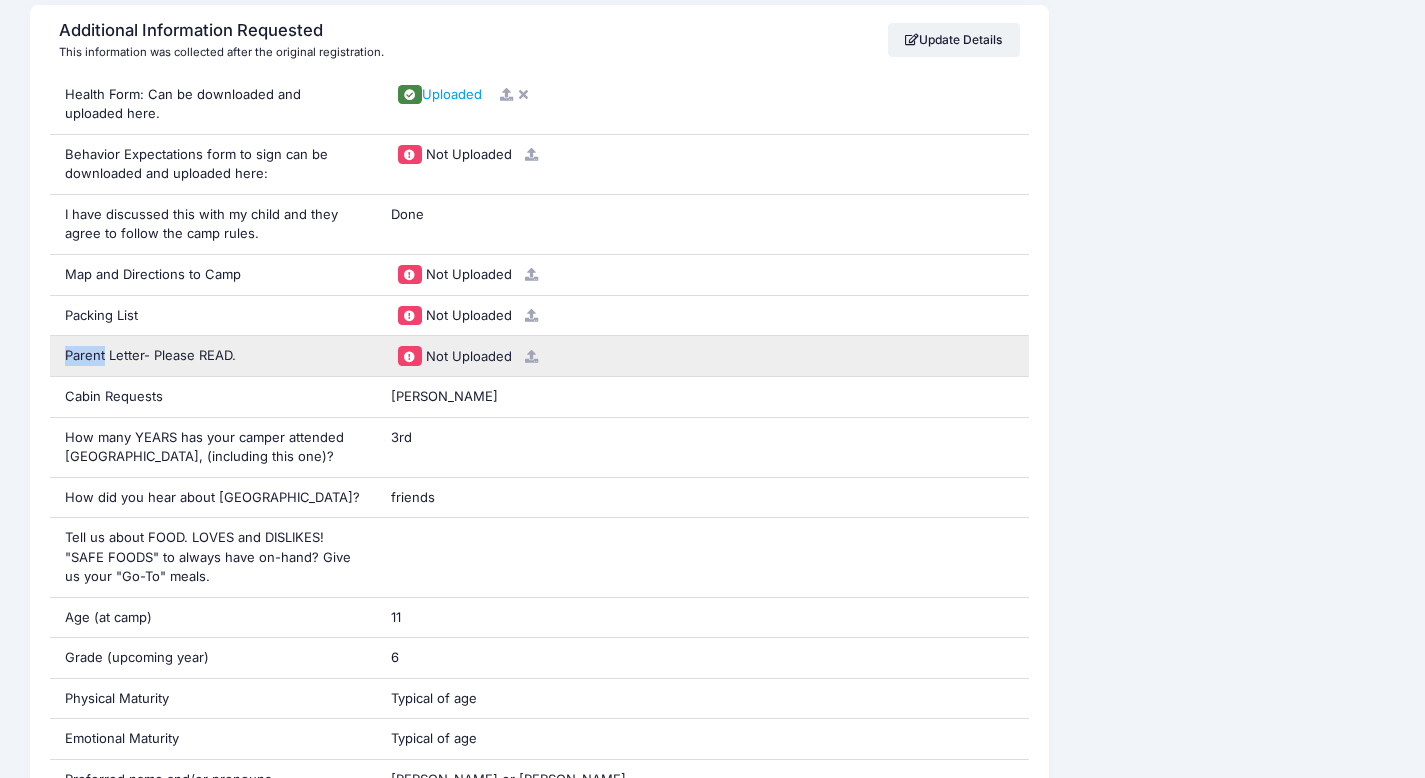 click on "Parent Letter- Please READ." at bounding box center (213, 356) 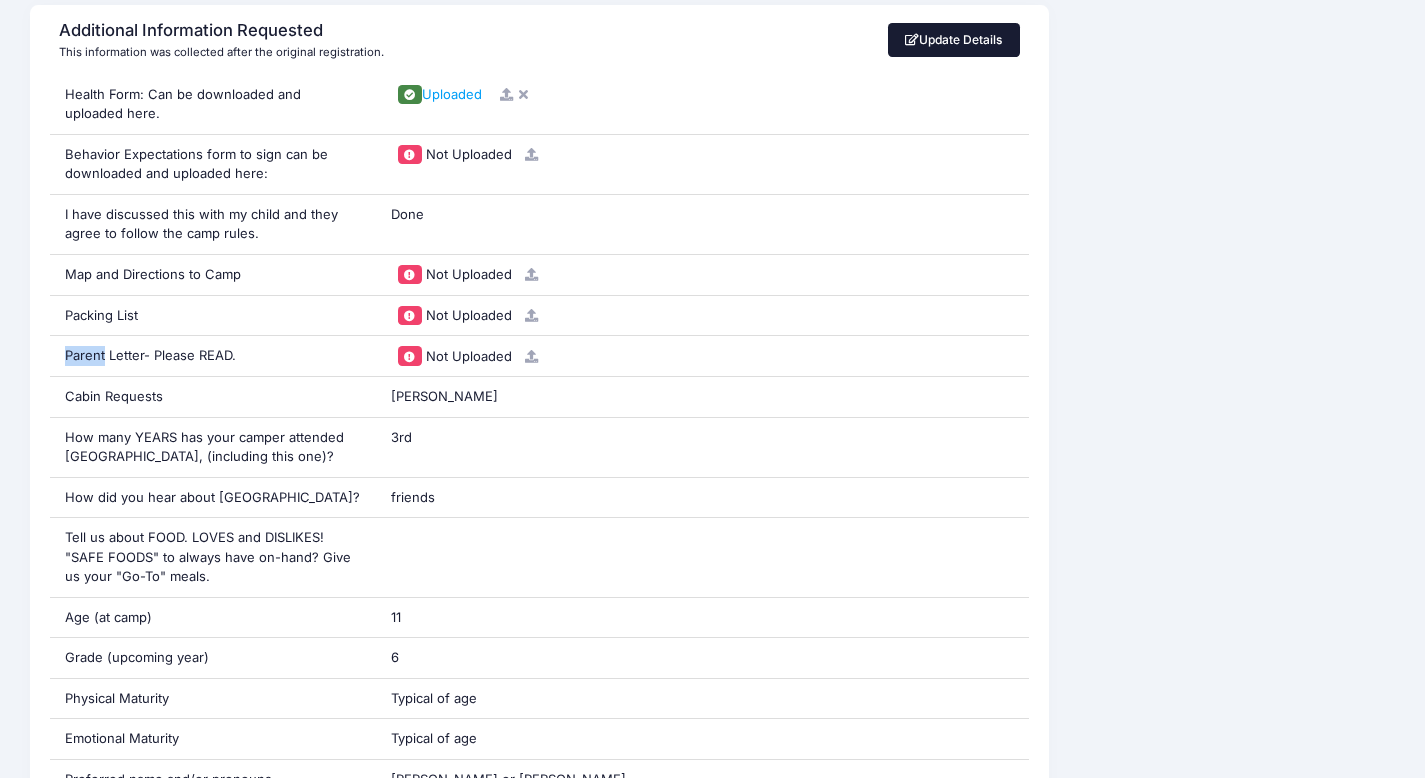 click on "Update Details" at bounding box center (954, 40) 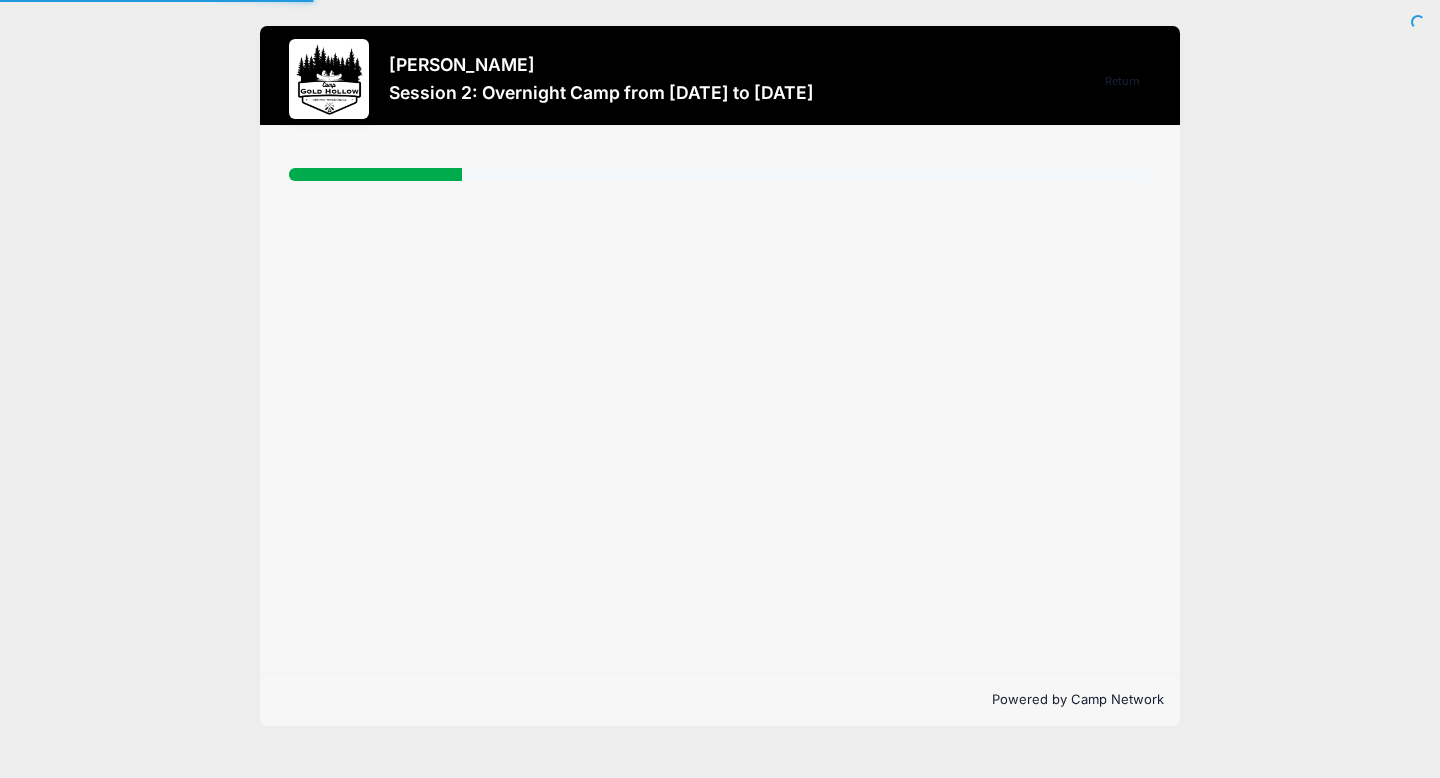 scroll, scrollTop: 0, scrollLeft: 0, axis: both 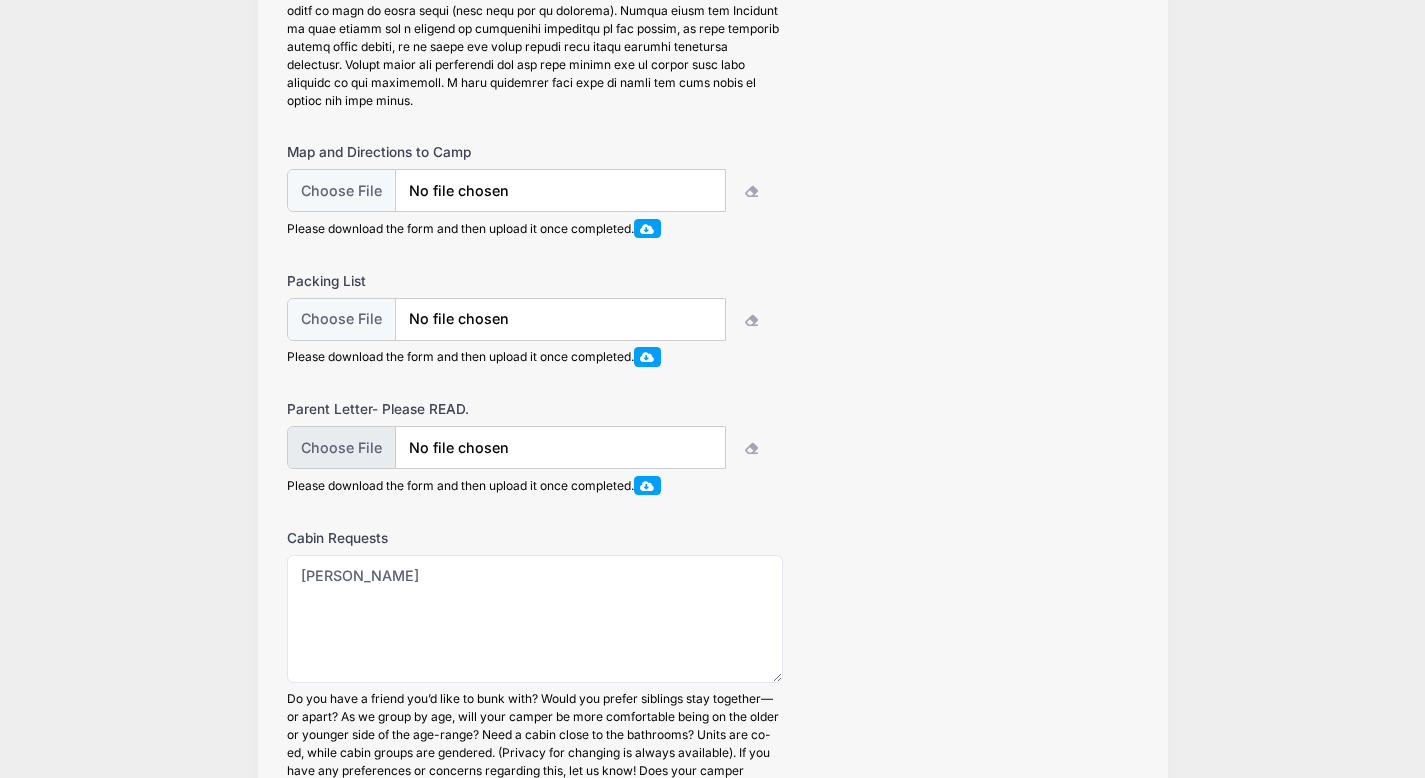 click at bounding box center [506, 447] 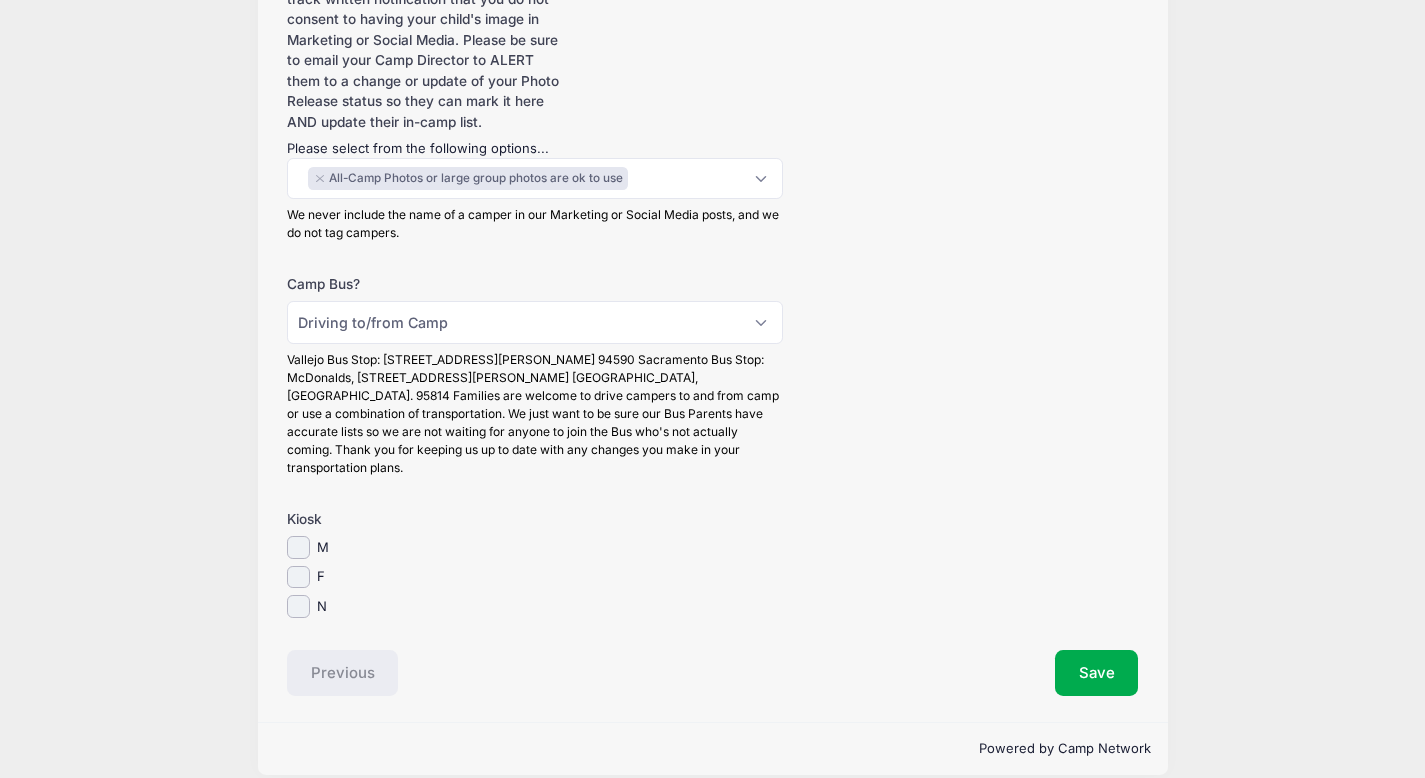 scroll, scrollTop: 3550, scrollLeft: 0, axis: vertical 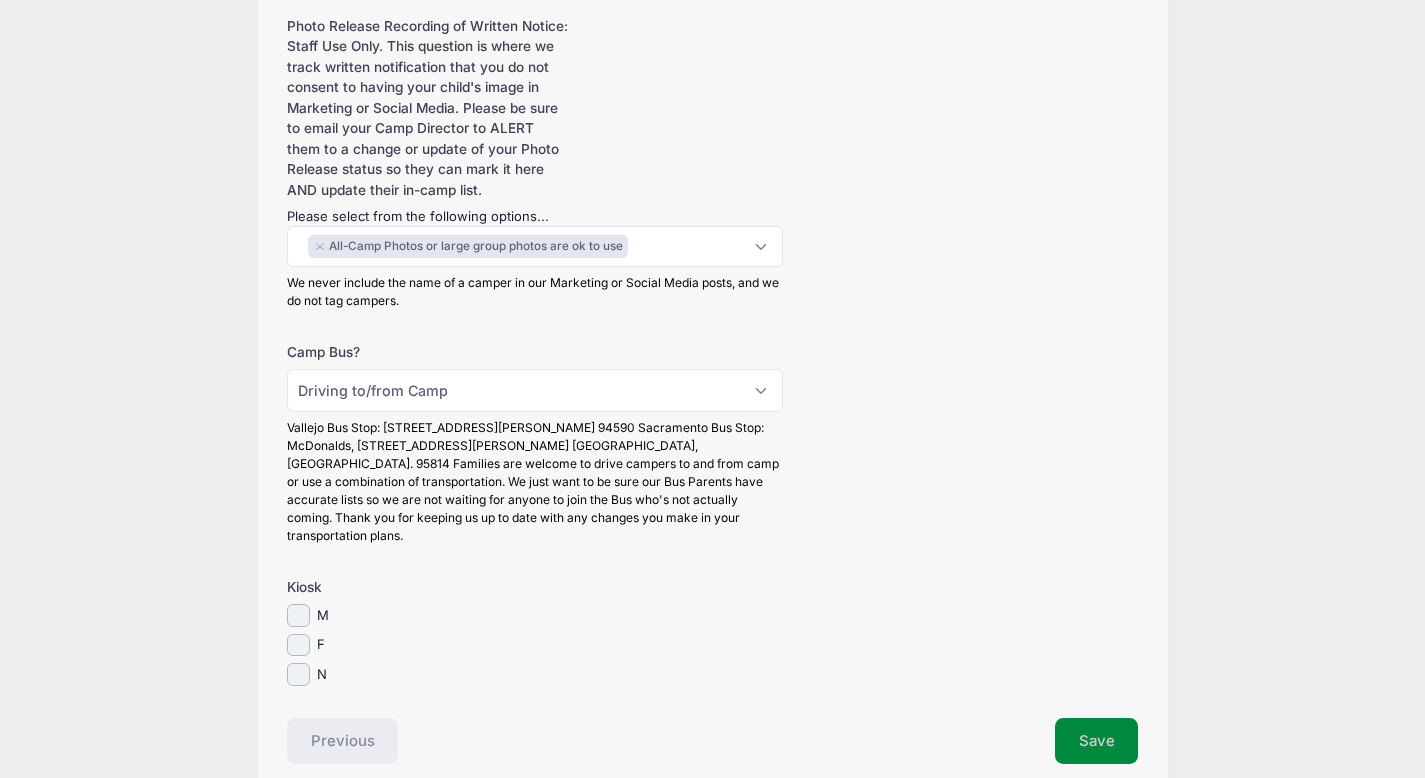 click on "Save" at bounding box center (1097, 741) 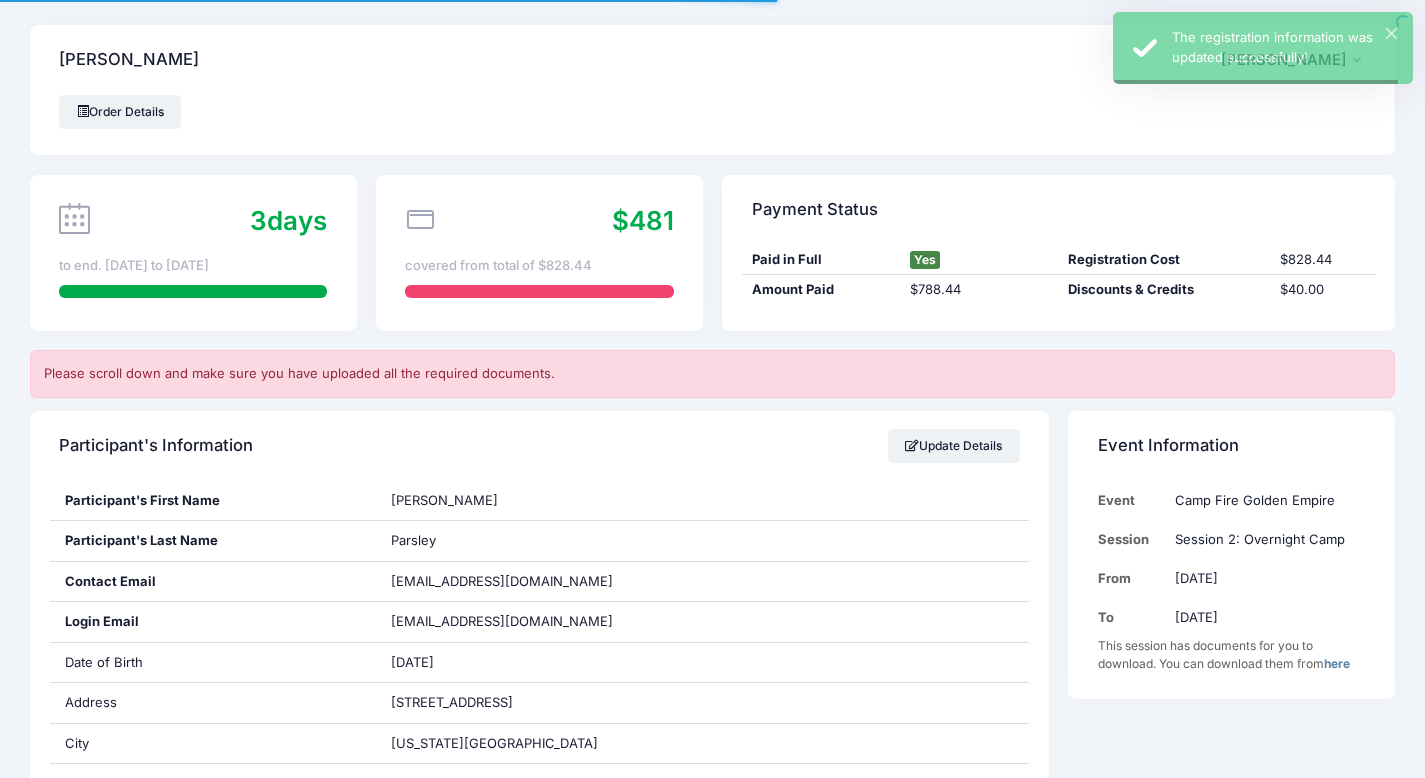 scroll, scrollTop: 0, scrollLeft: 0, axis: both 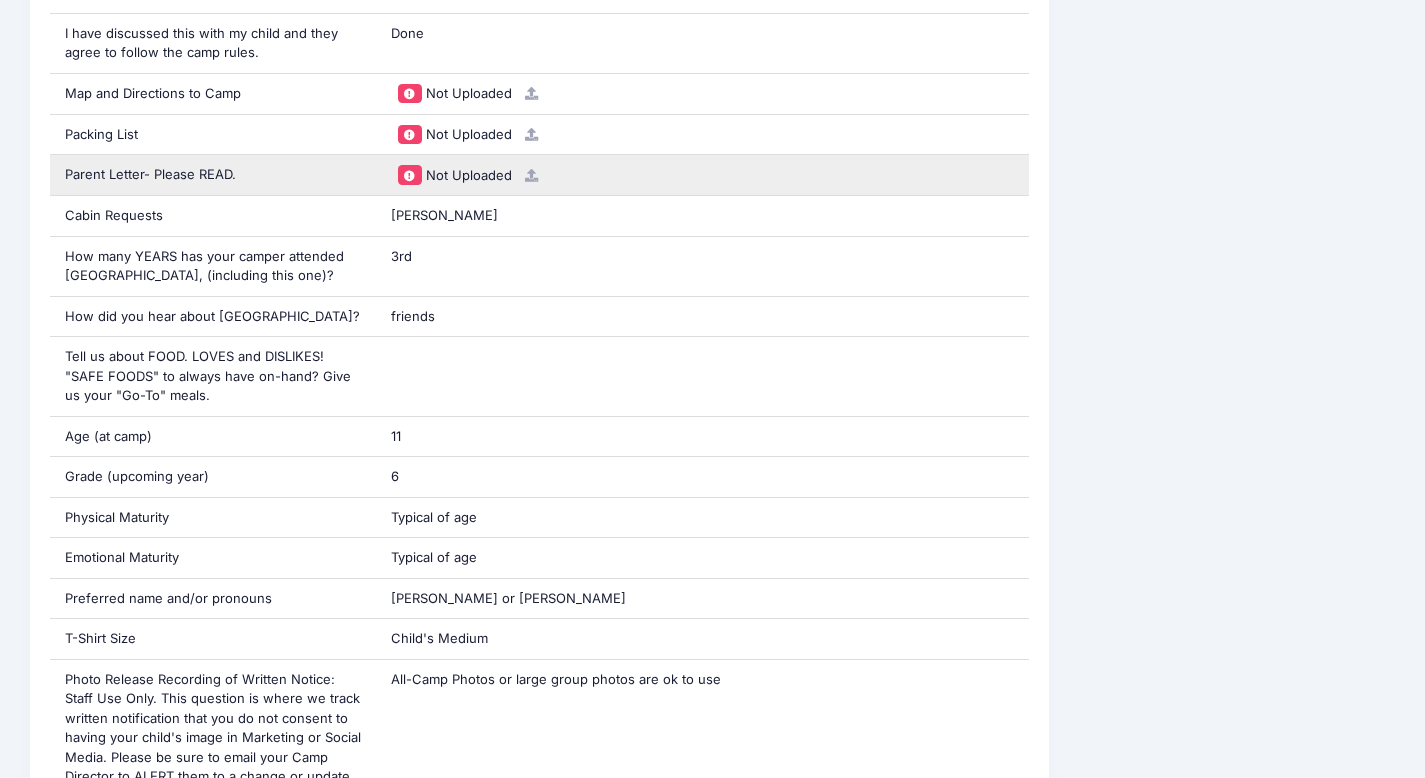 click on "Parent Letter- Please READ." at bounding box center [213, 175] 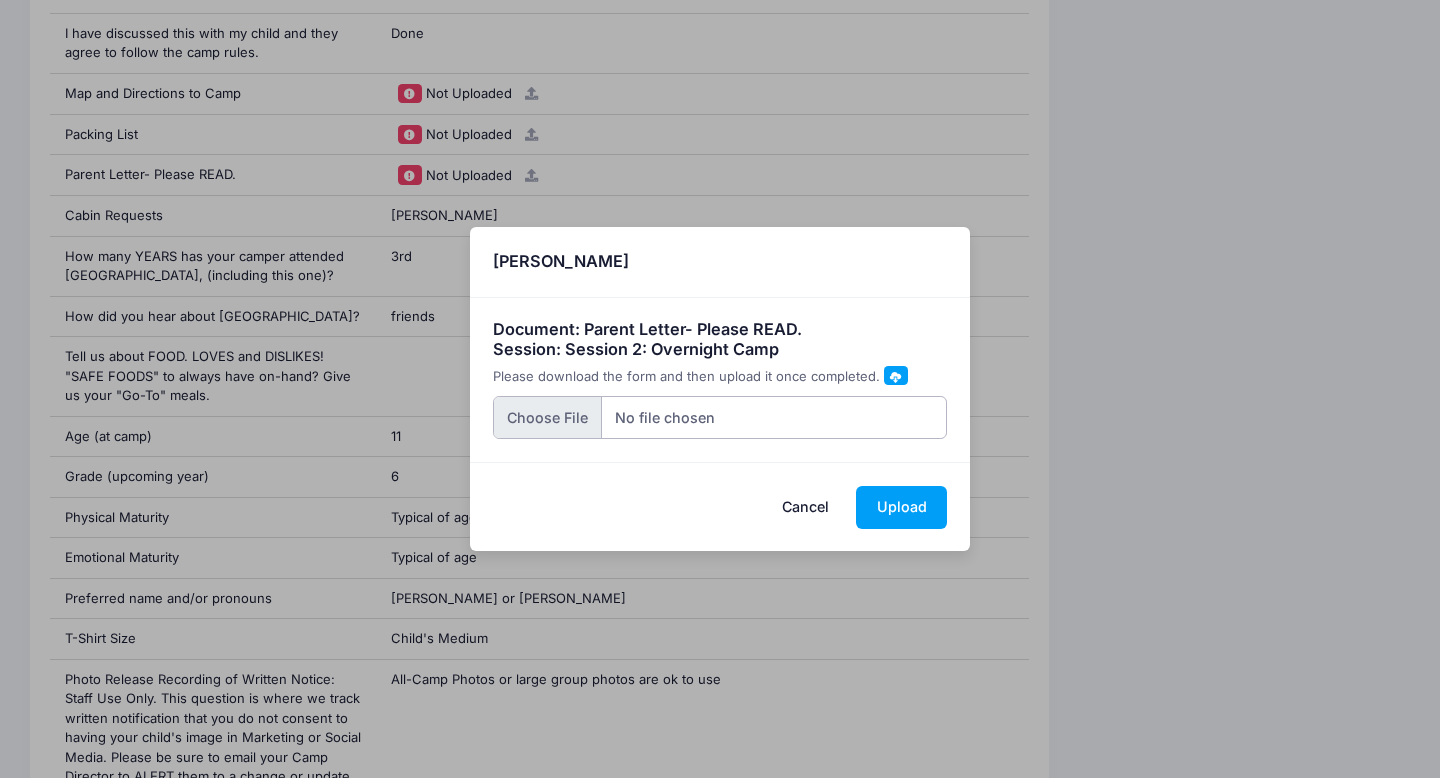 click at bounding box center (720, 417) 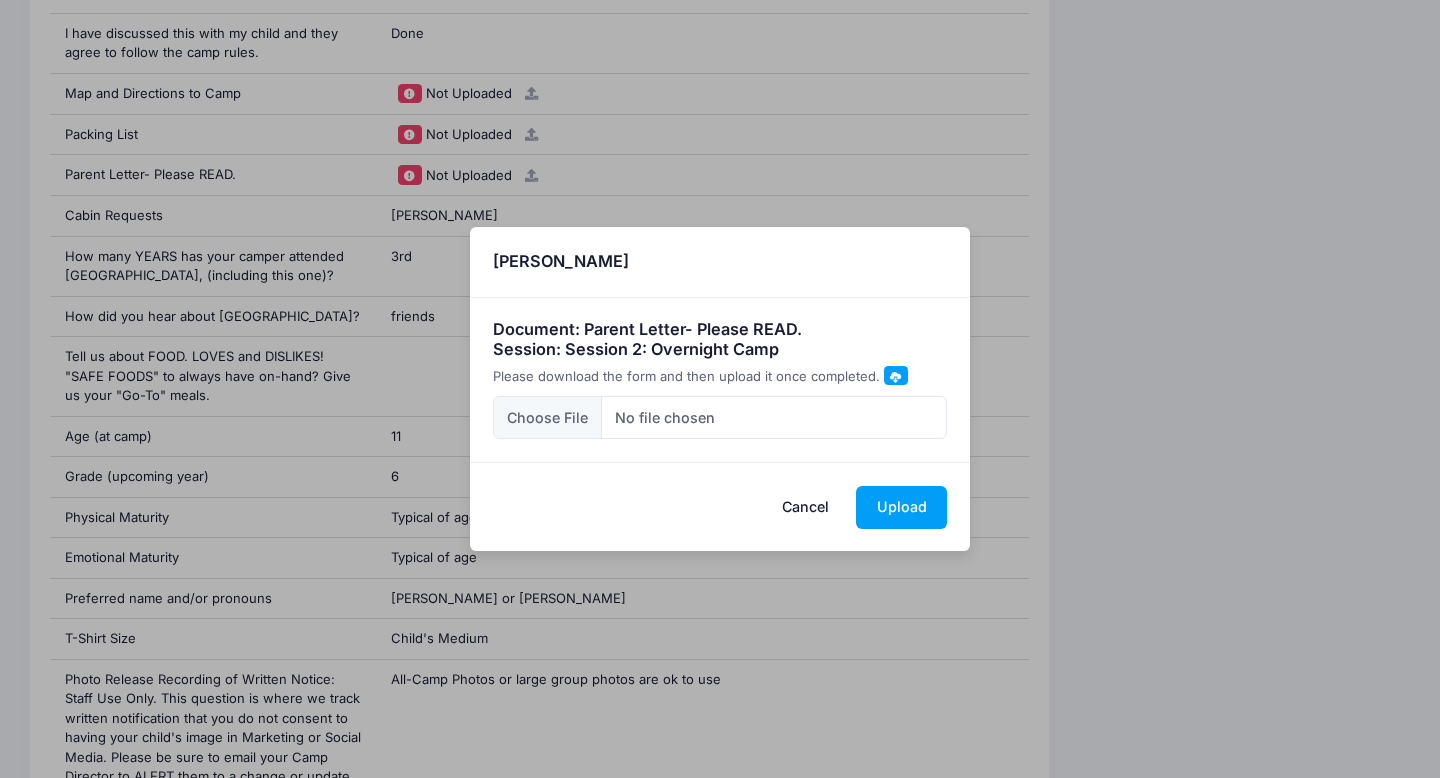 click on "Cancel" at bounding box center (806, 507) 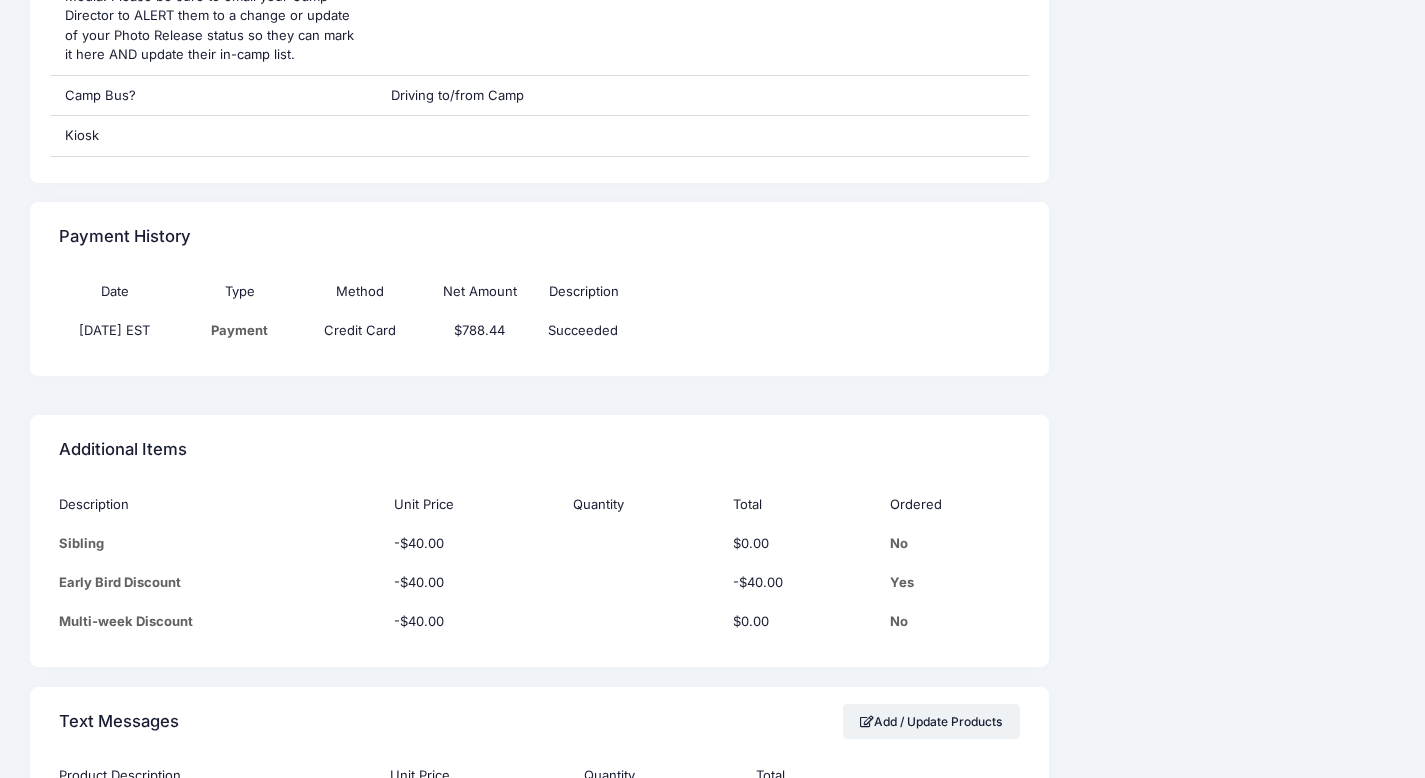 scroll, scrollTop: 2922, scrollLeft: 0, axis: vertical 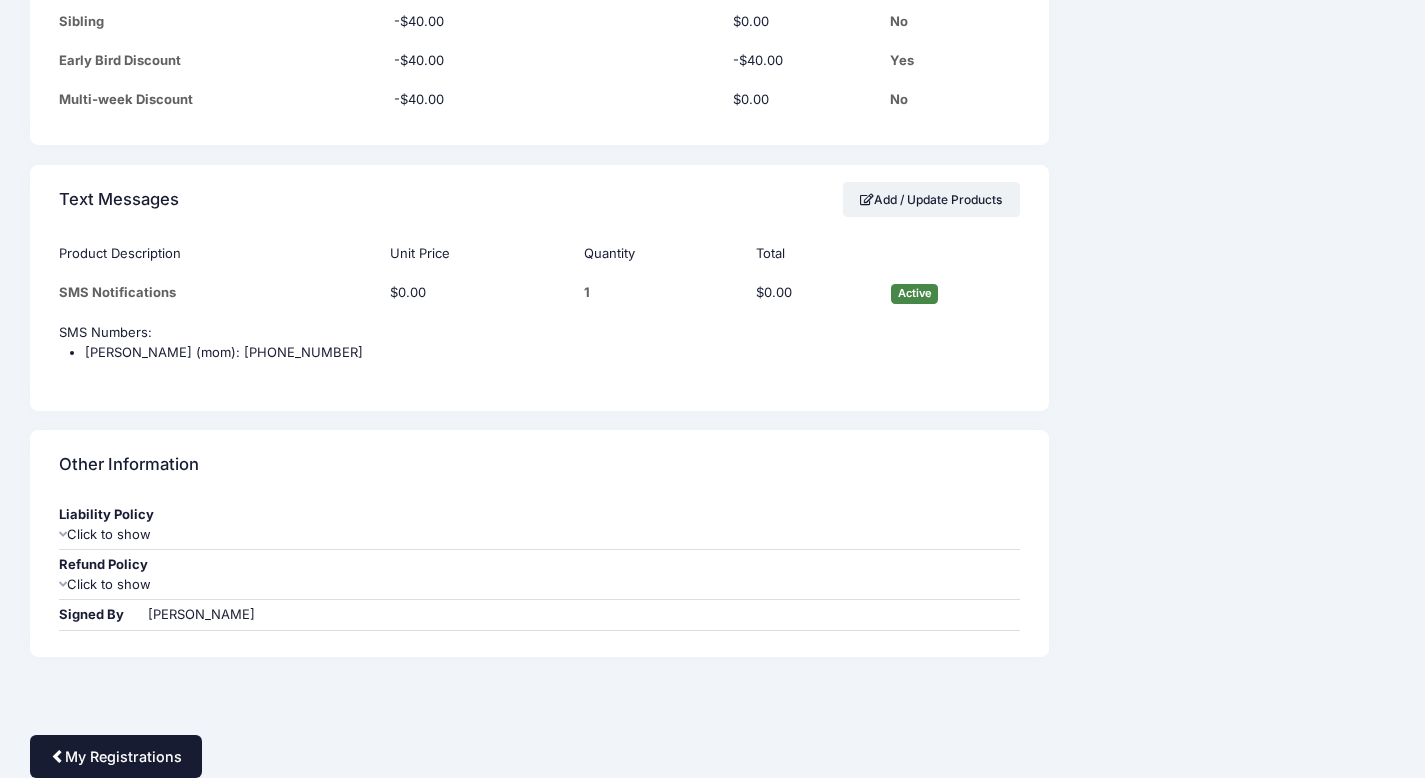click on "My Registrations" at bounding box center (116, 756) 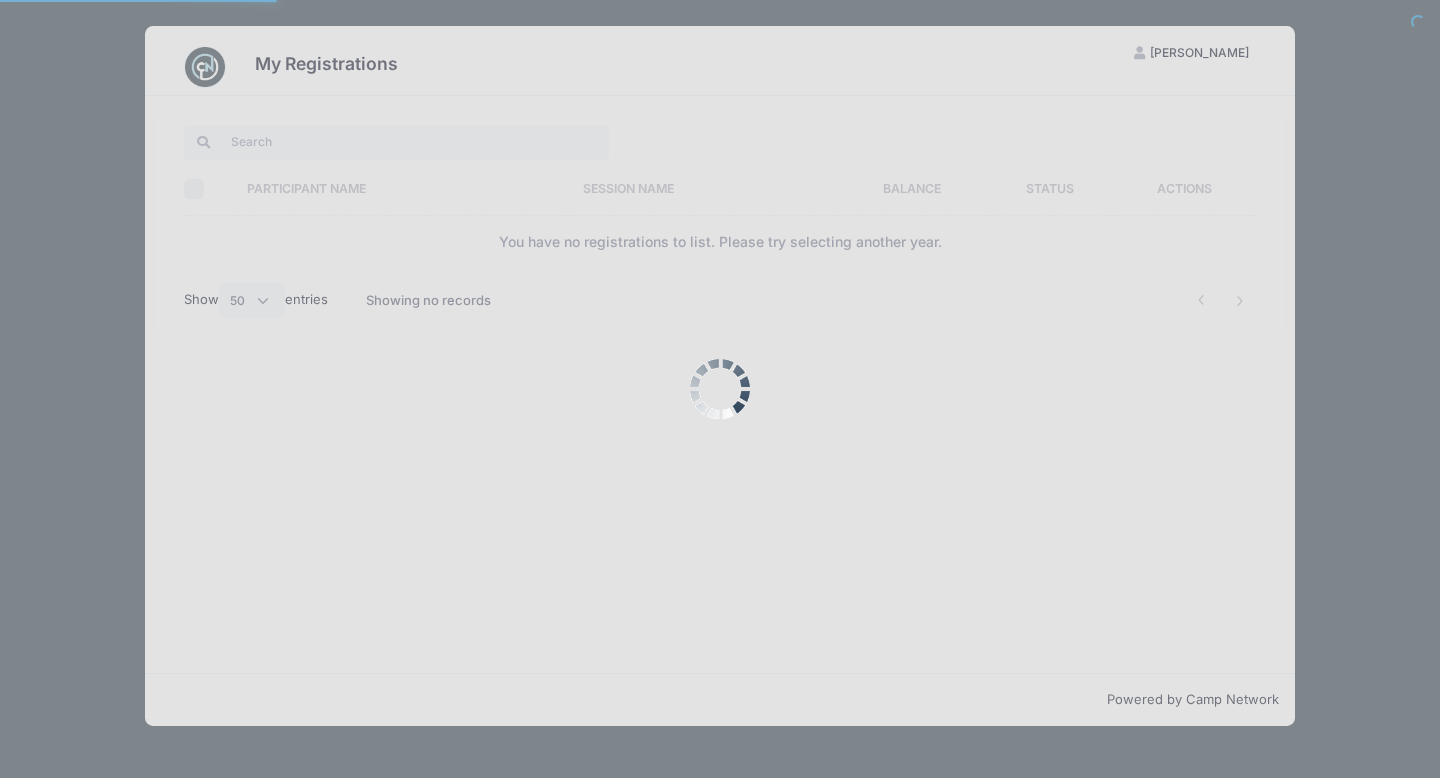 select on "50" 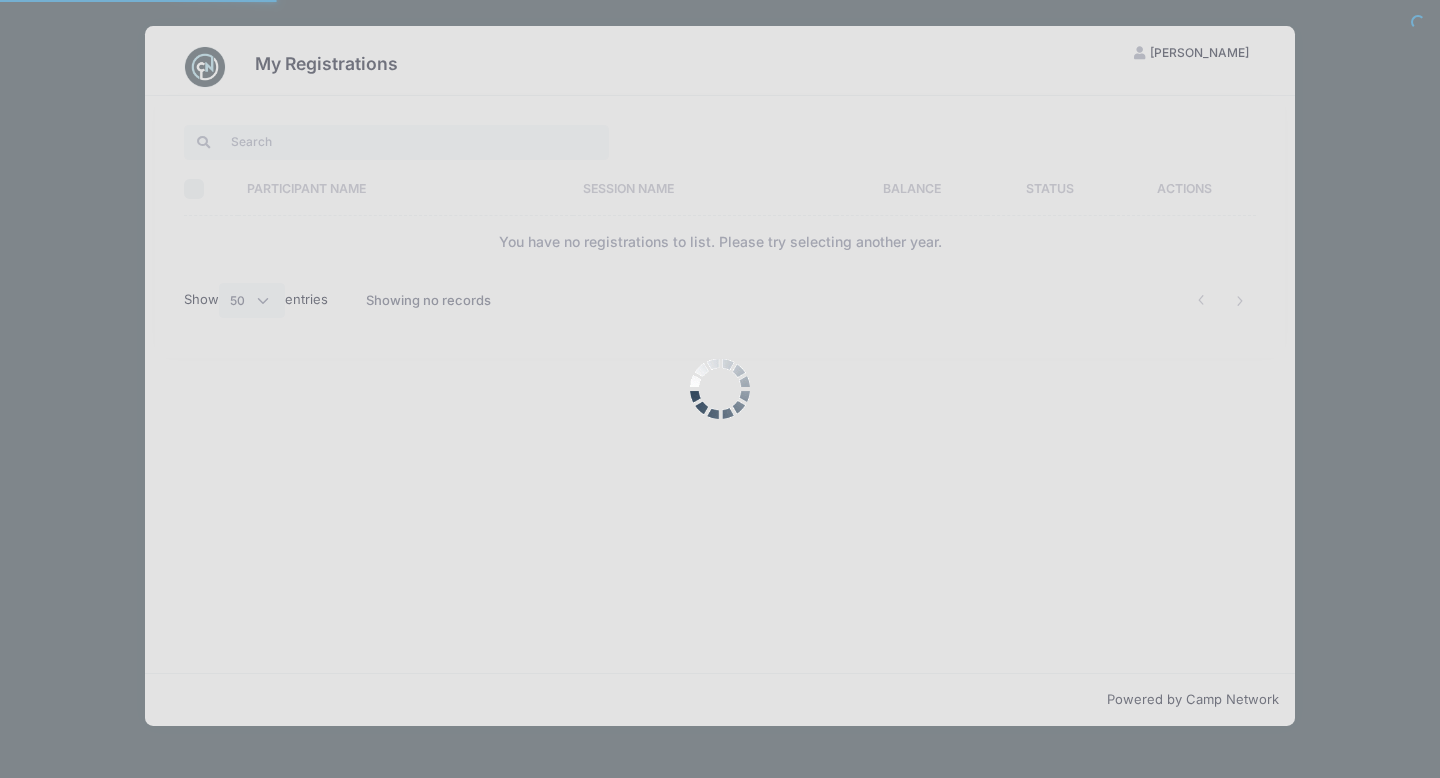scroll, scrollTop: 0, scrollLeft: 0, axis: both 